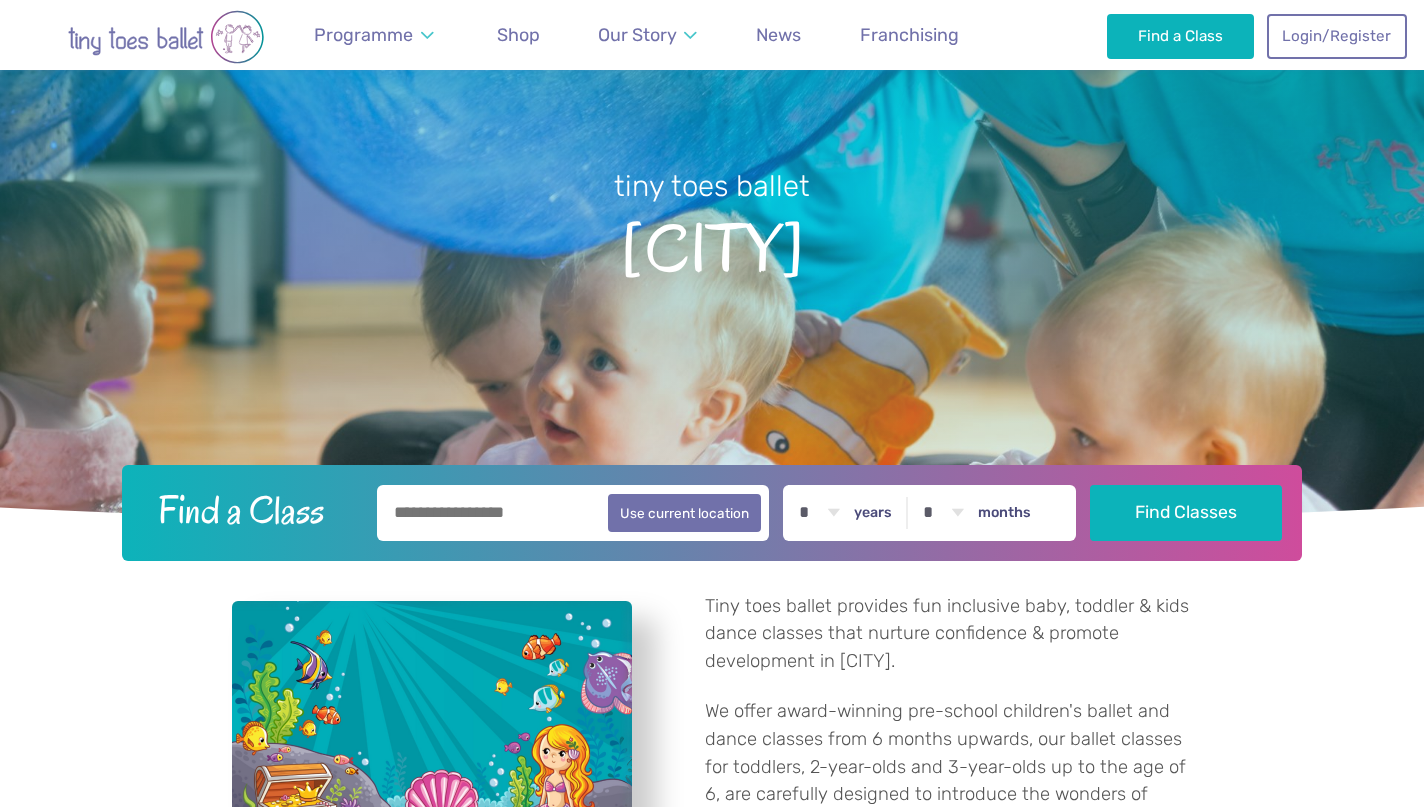 scroll, scrollTop: 228, scrollLeft: 0, axis: vertical 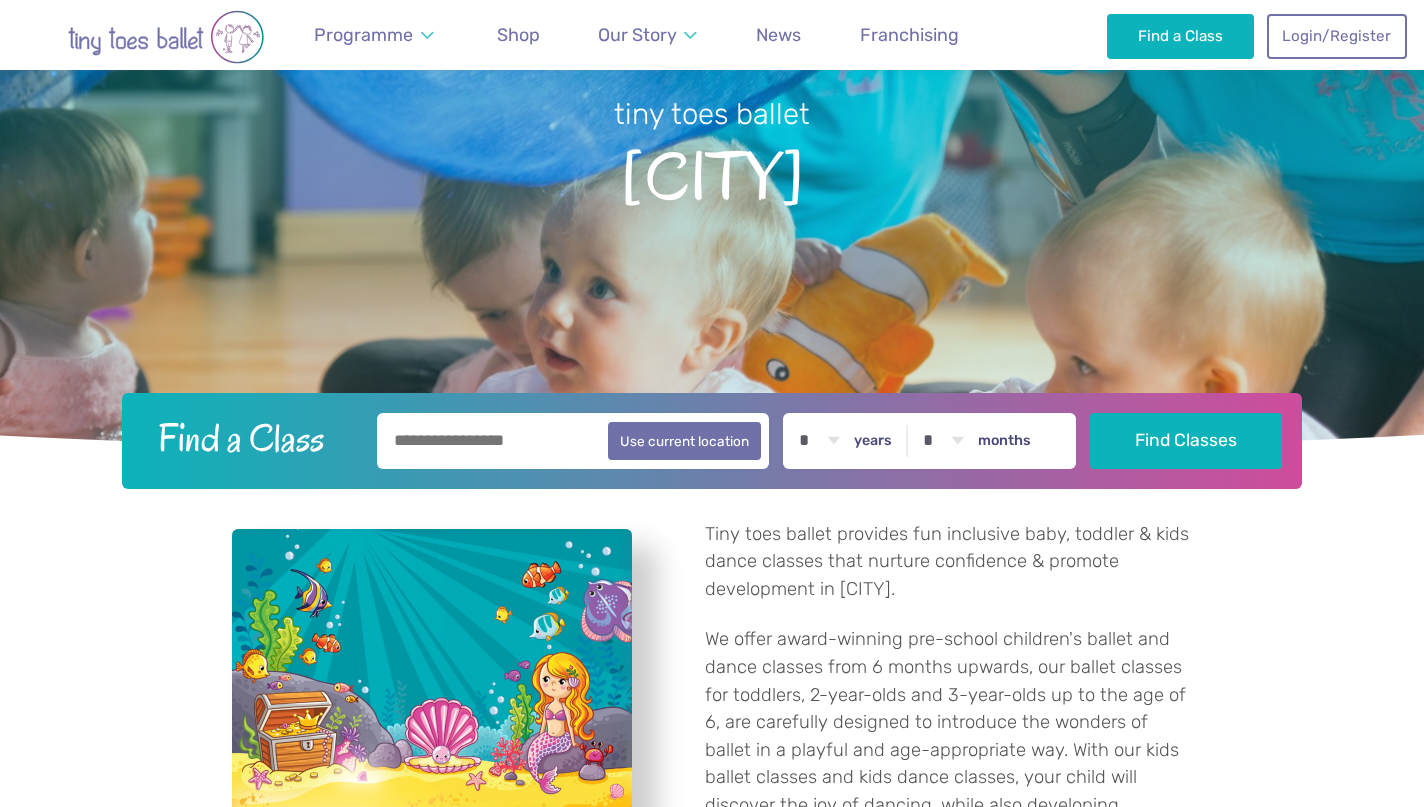 click at bounding box center [573, 441] 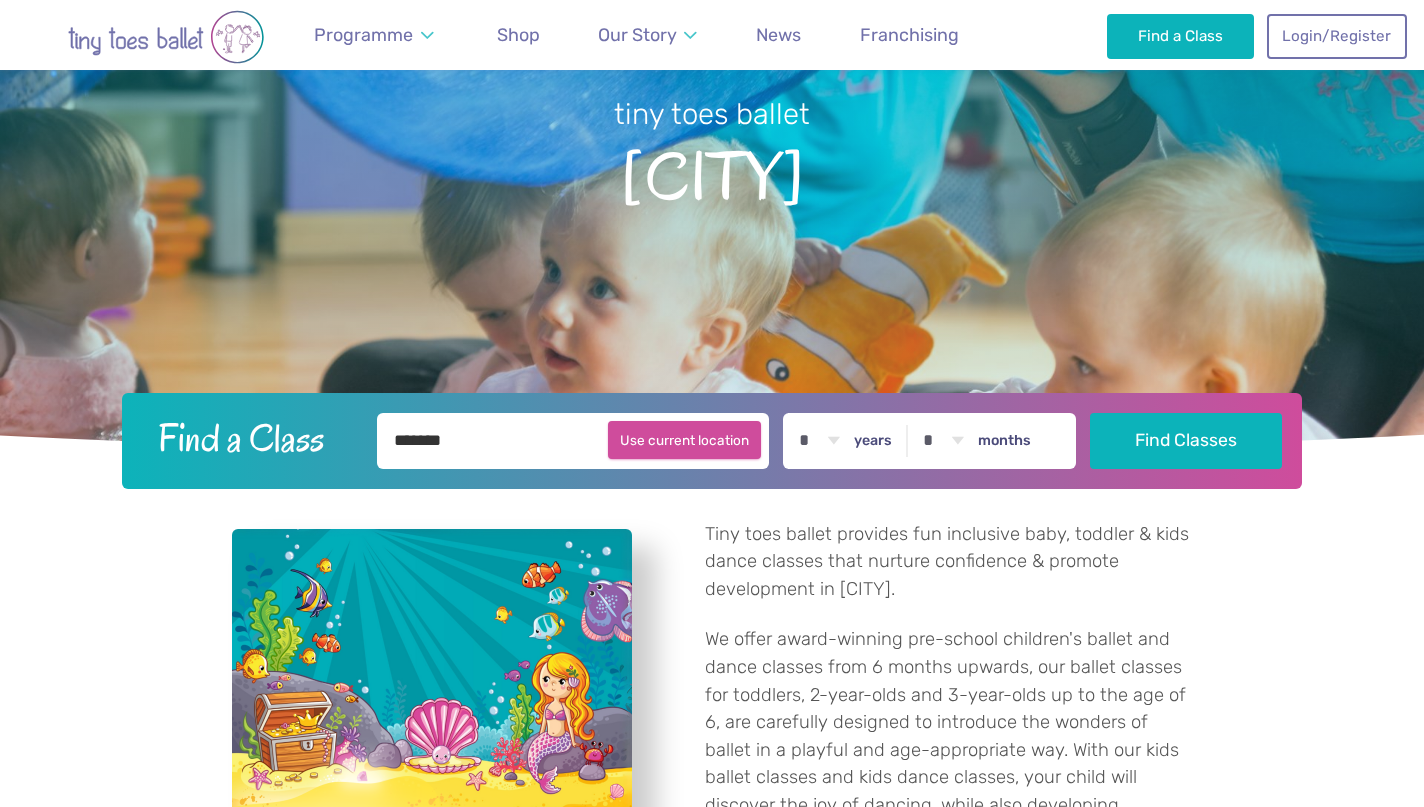 click on "Use current location" at bounding box center [684, 440] 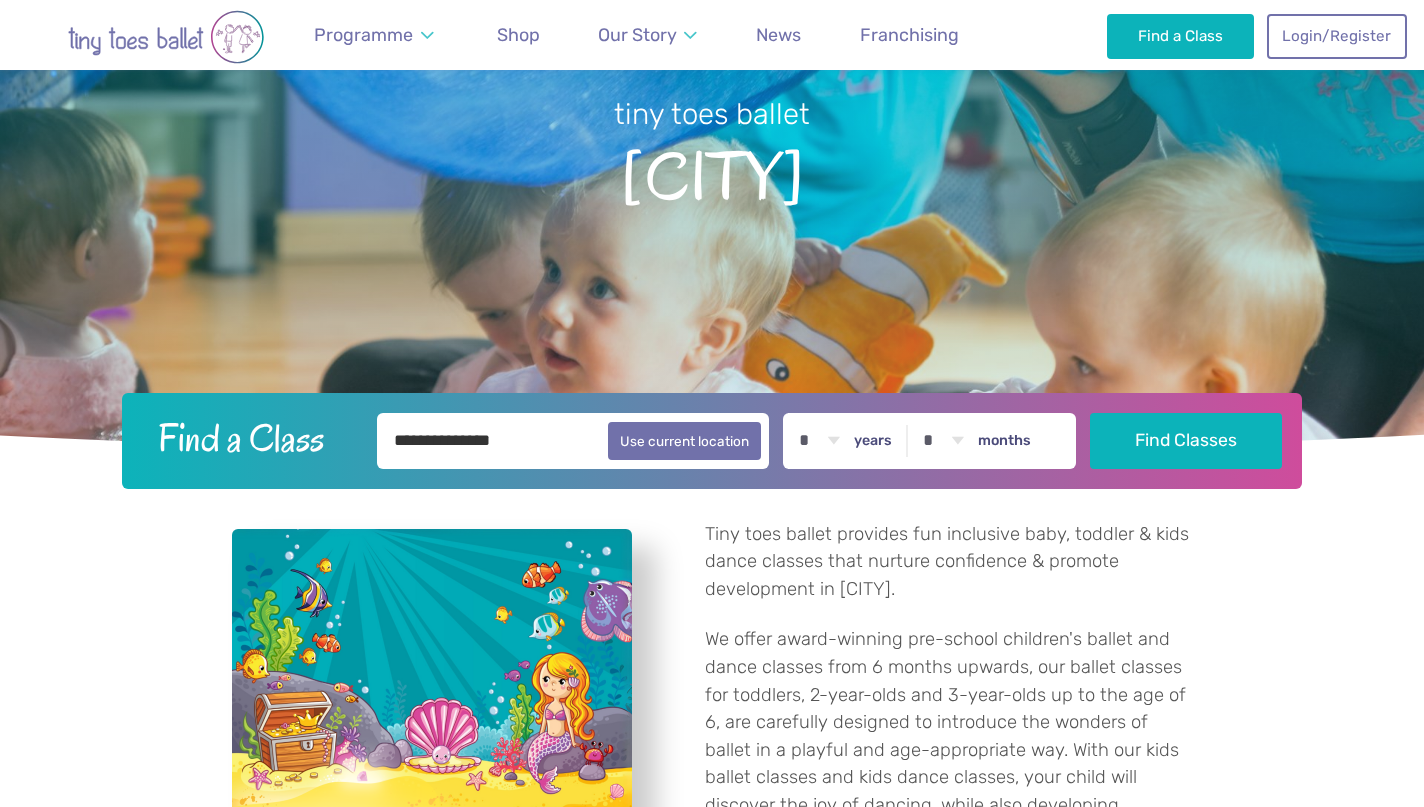 type on "**********" 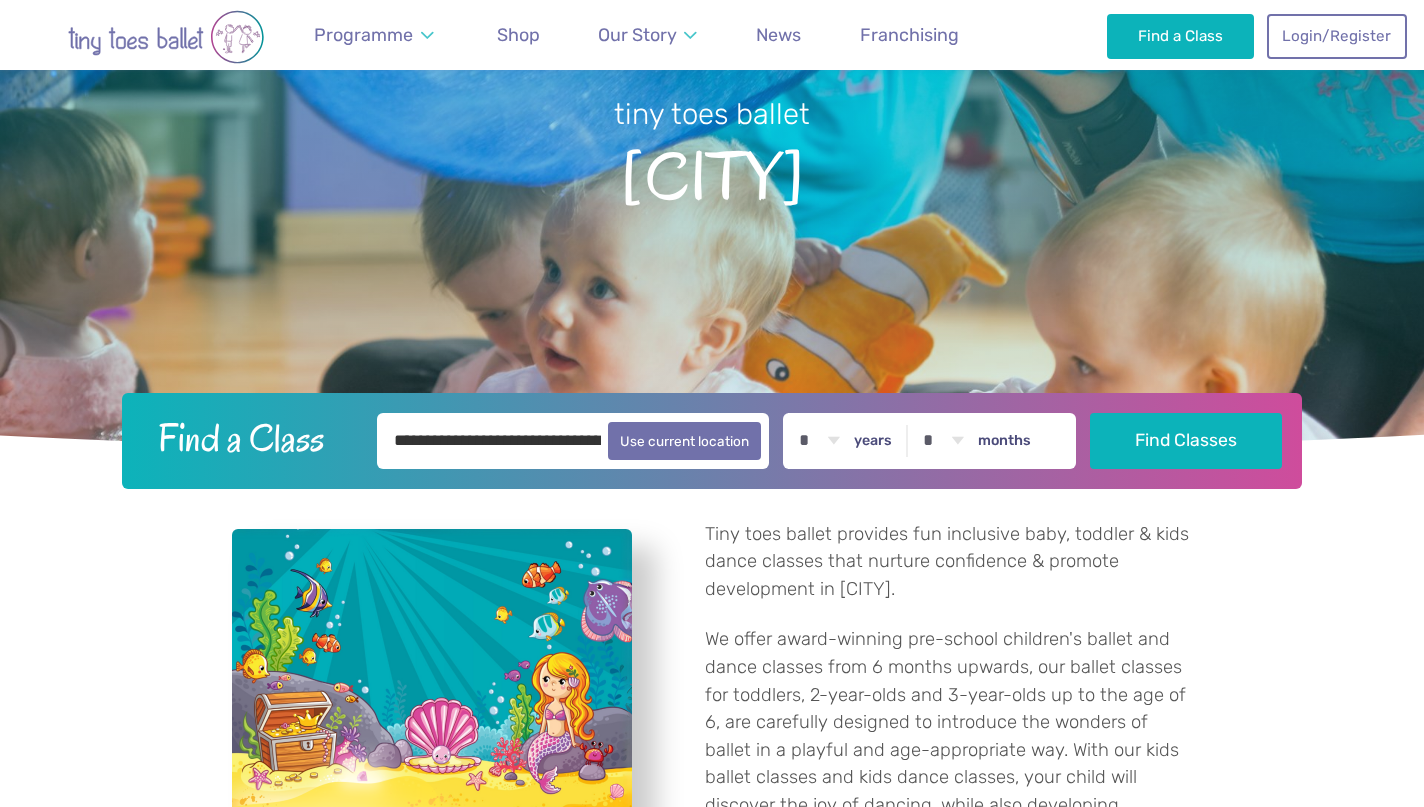 click on "* * * * * * * * * * ** ** **
years
* * * * * * * * * * ** **
months" at bounding box center (929, 441) 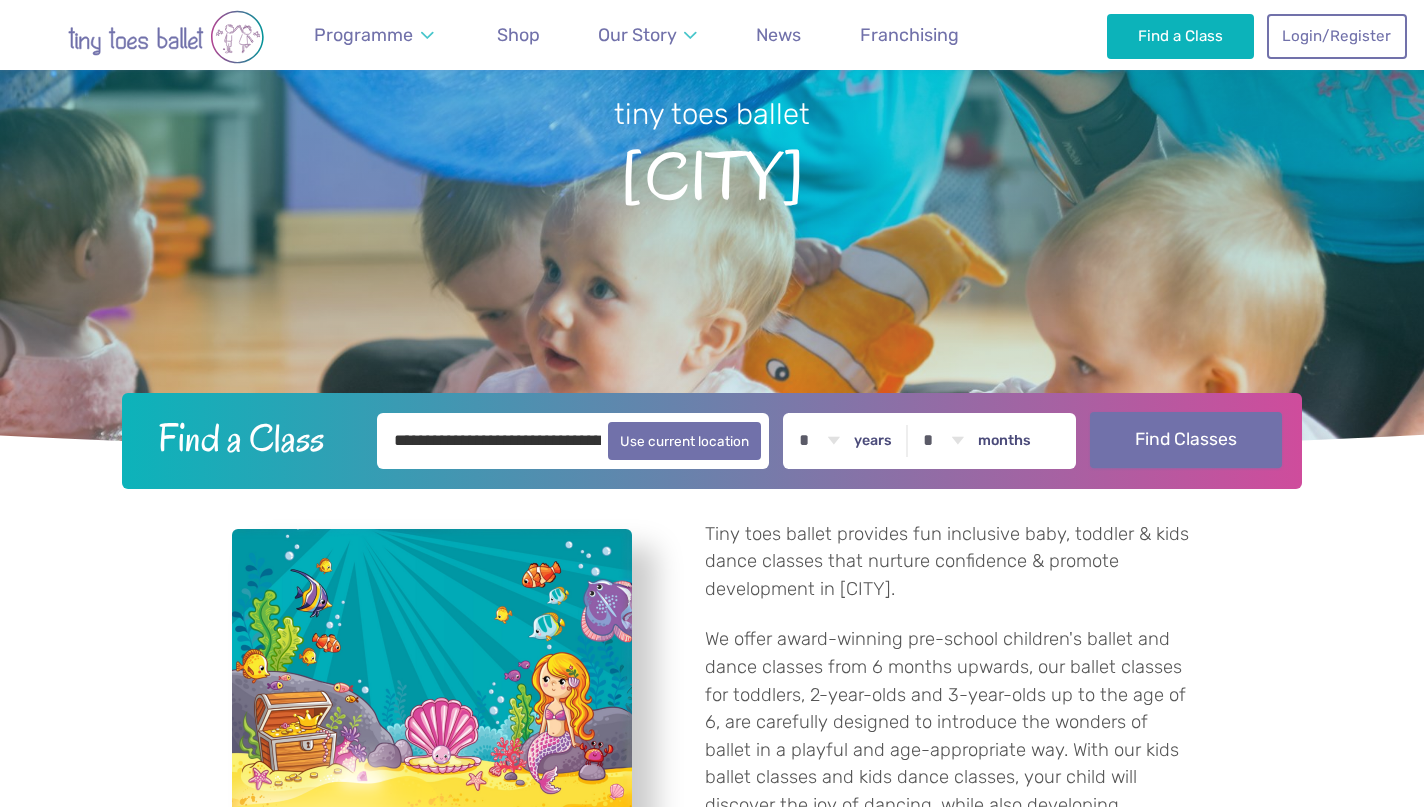 click on "Find Classes" at bounding box center [1186, 440] 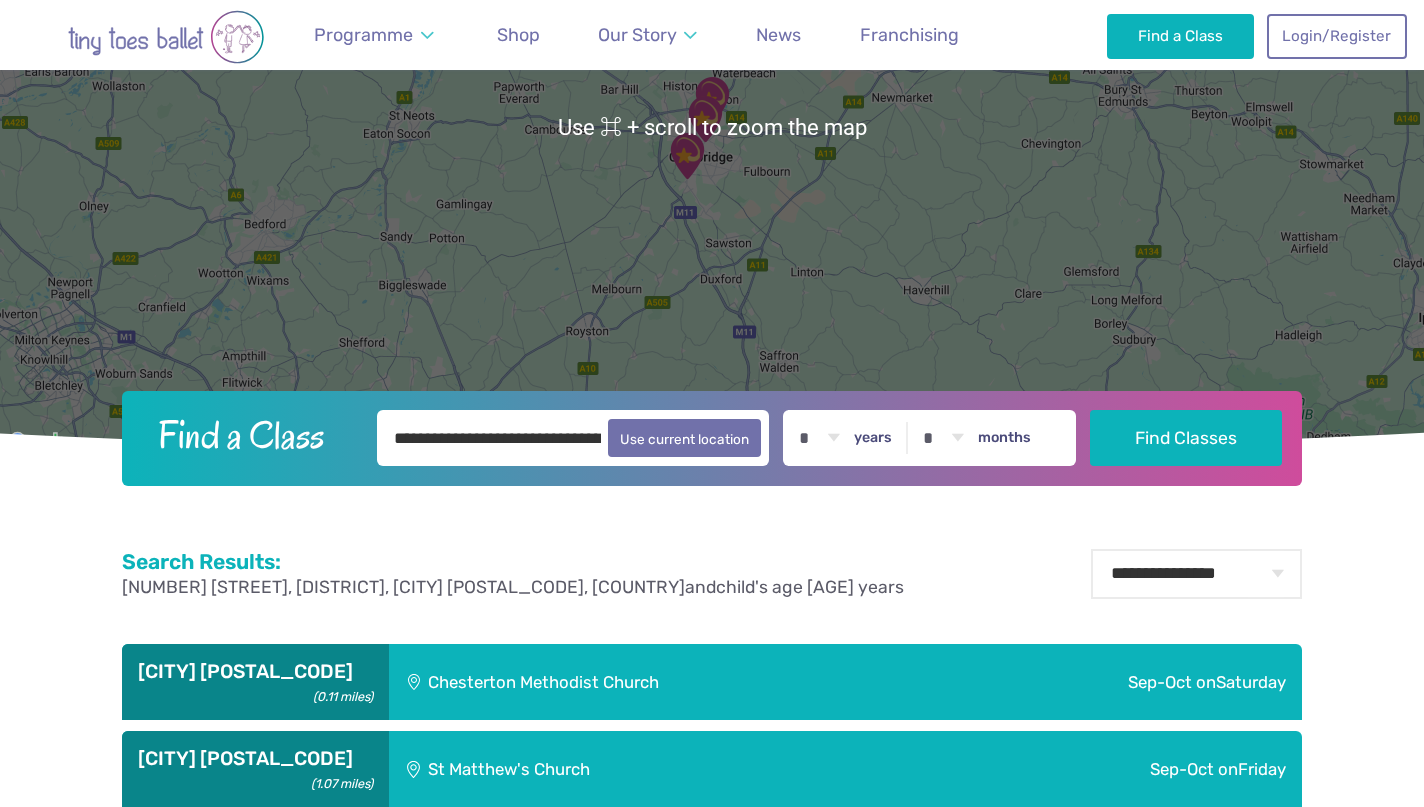 scroll, scrollTop: 579, scrollLeft: 0, axis: vertical 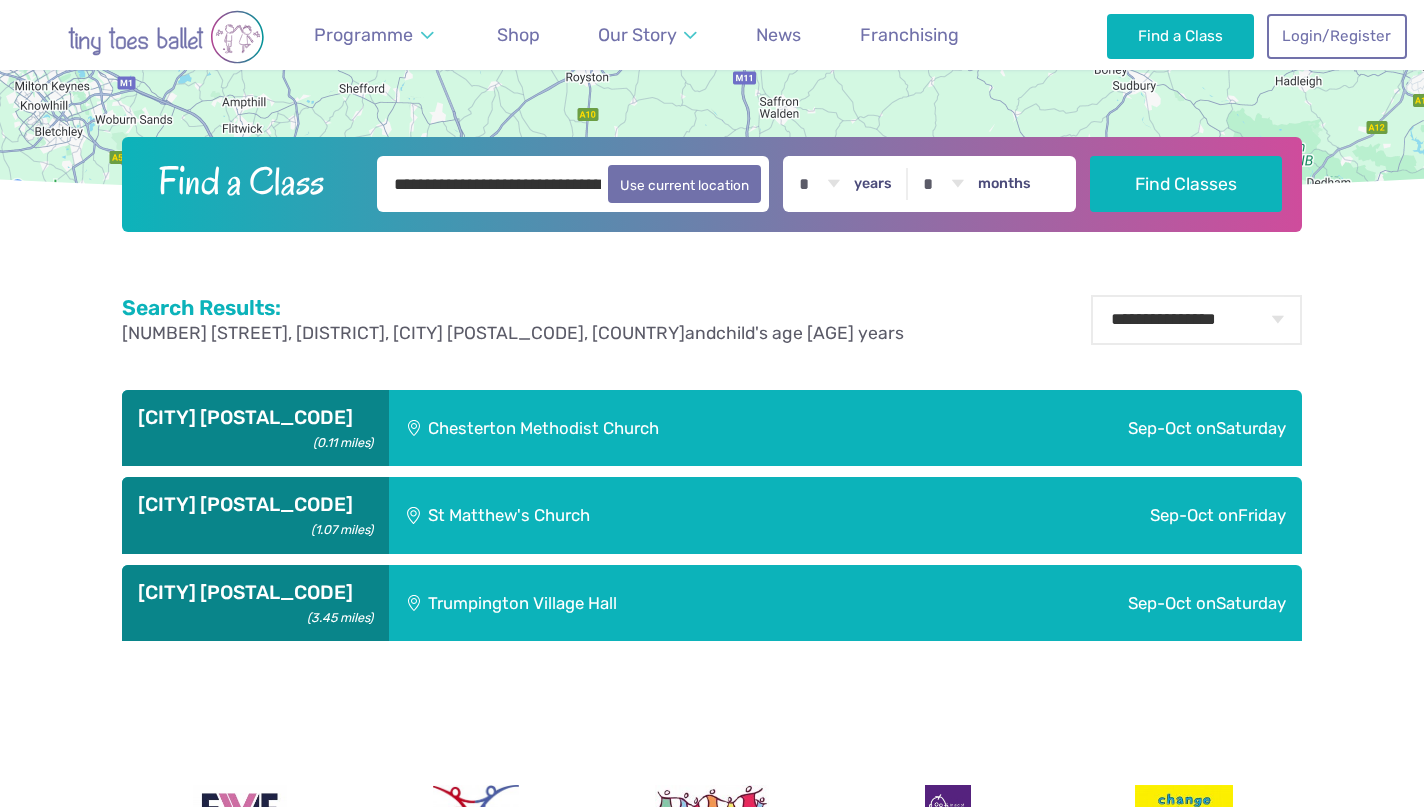 click on "Chesterton Methodist Church" at bounding box center [663, 428] 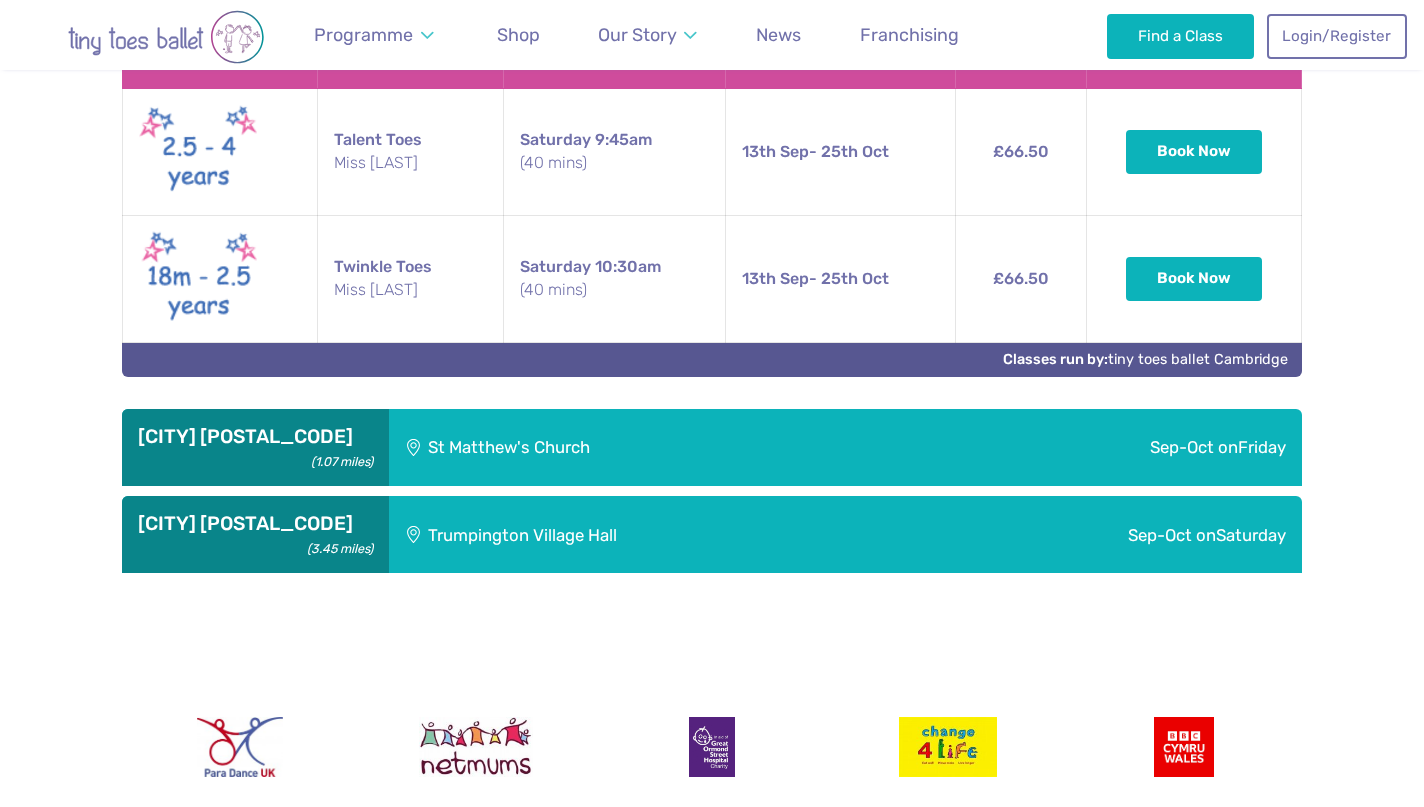 scroll, scrollTop: 1106, scrollLeft: 0, axis: vertical 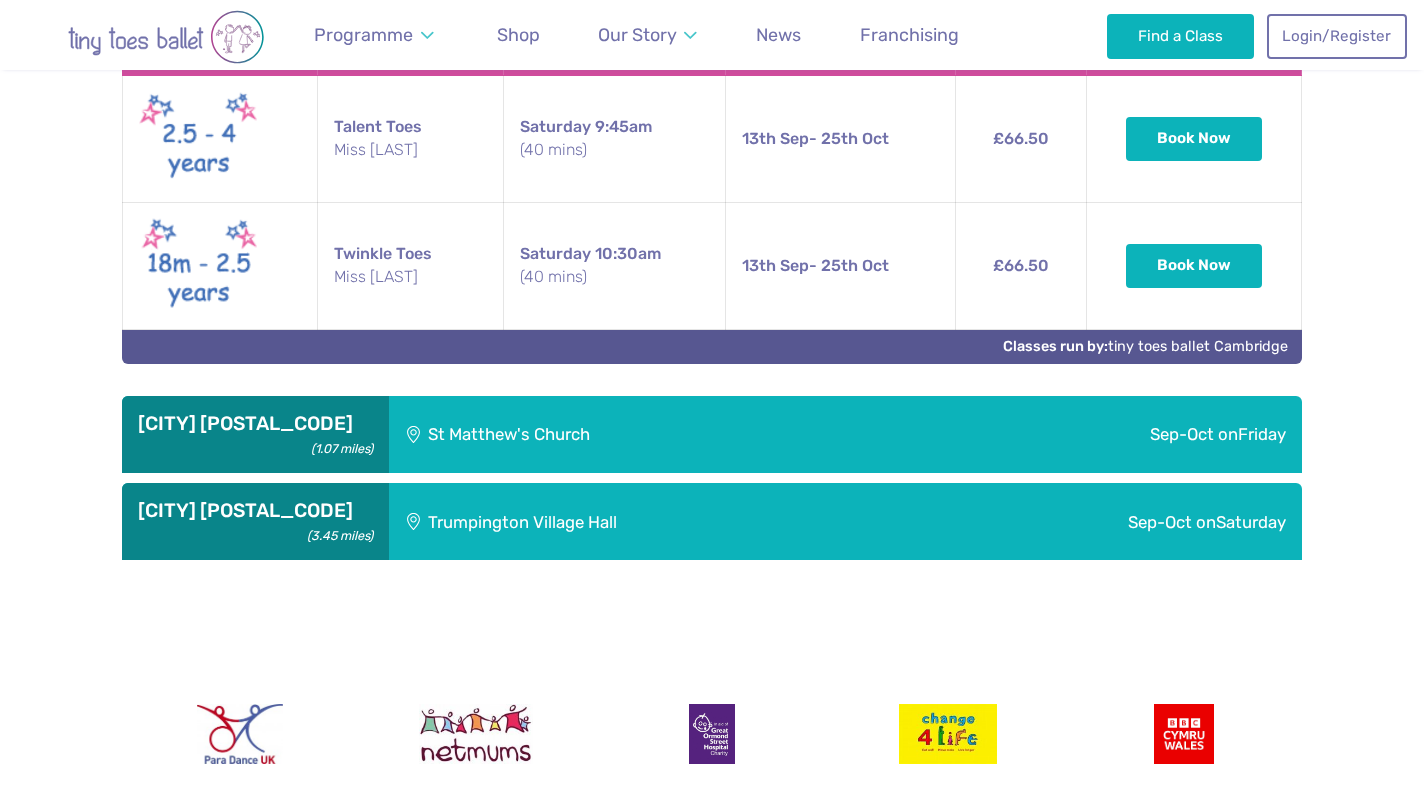 click on "St Matthew's Church" at bounding box center [646, 434] 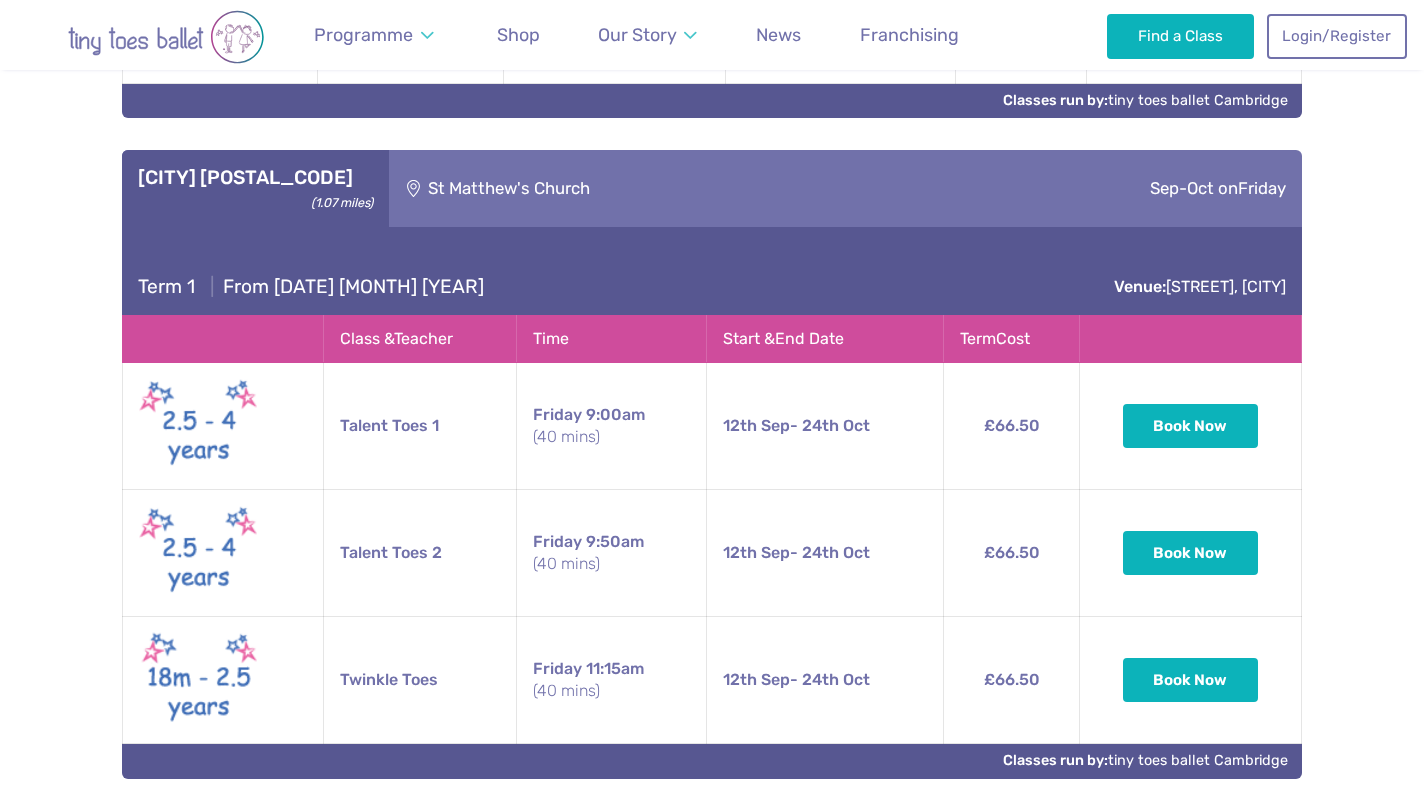scroll, scrollTop: 1350, scrollLeft: 0, axis: vertical 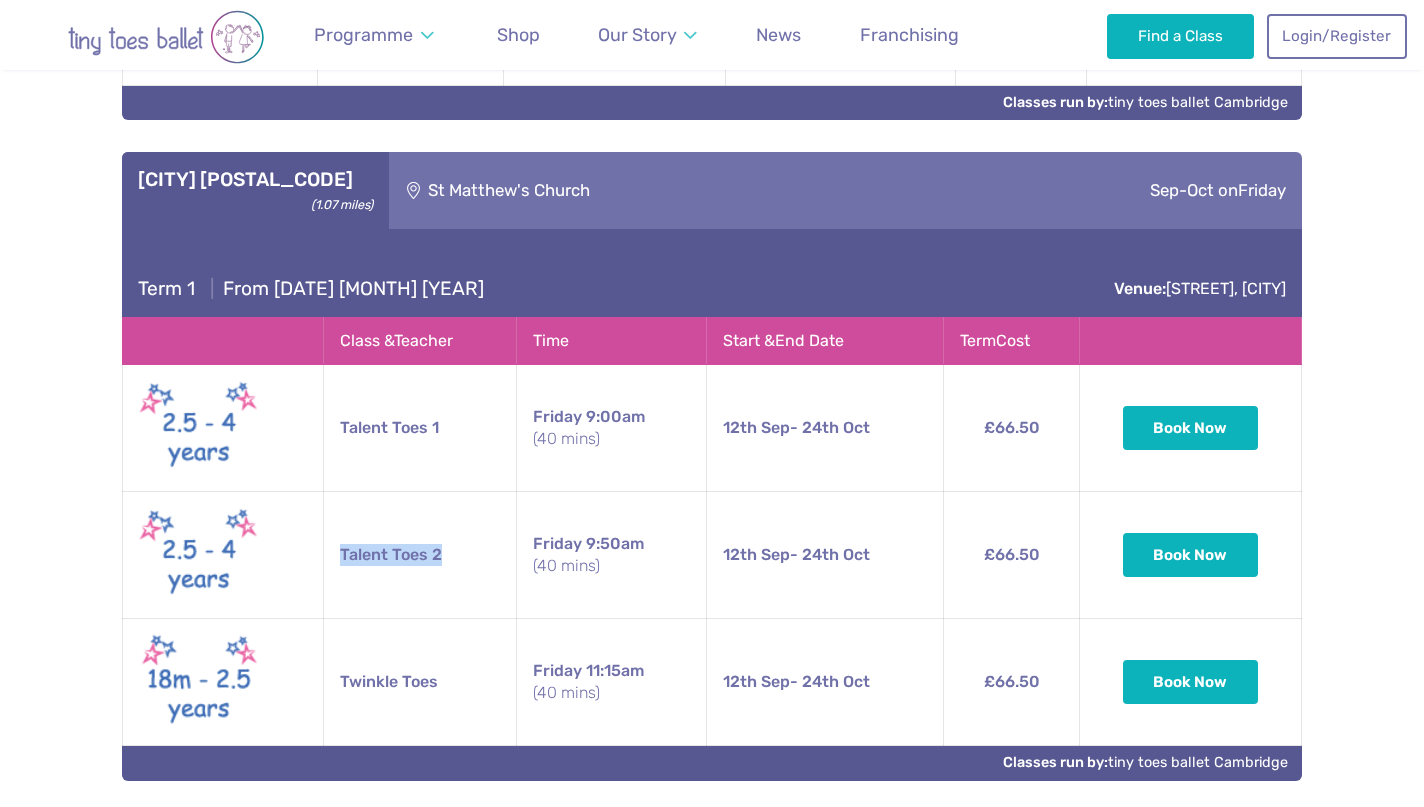 drag, startPoint x: 482, startPoint y: 520, endPoint x: 330, endPoint y: 498, distance: 153.58385 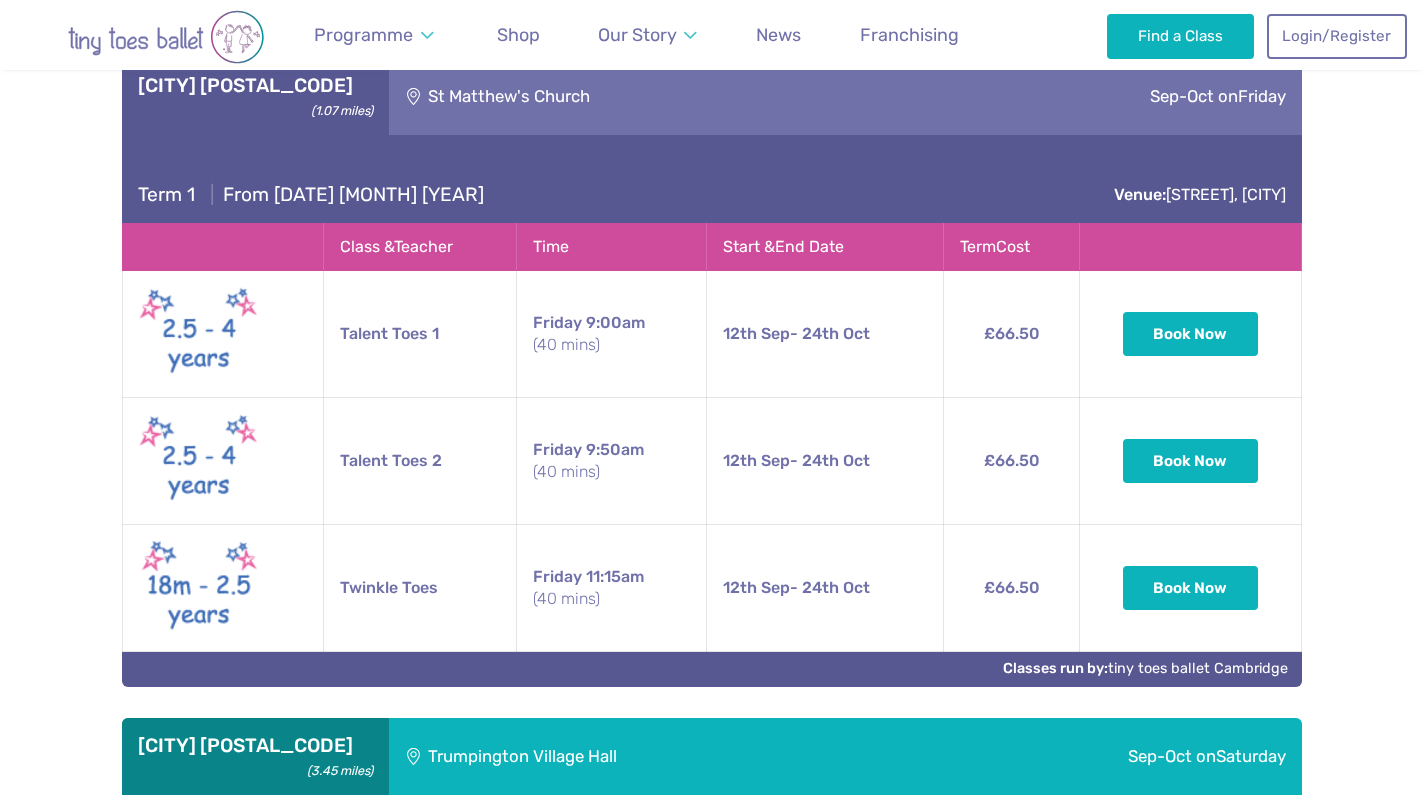 scroll, scrollTop: 1443, scrollLeft: 0, axis: vertical 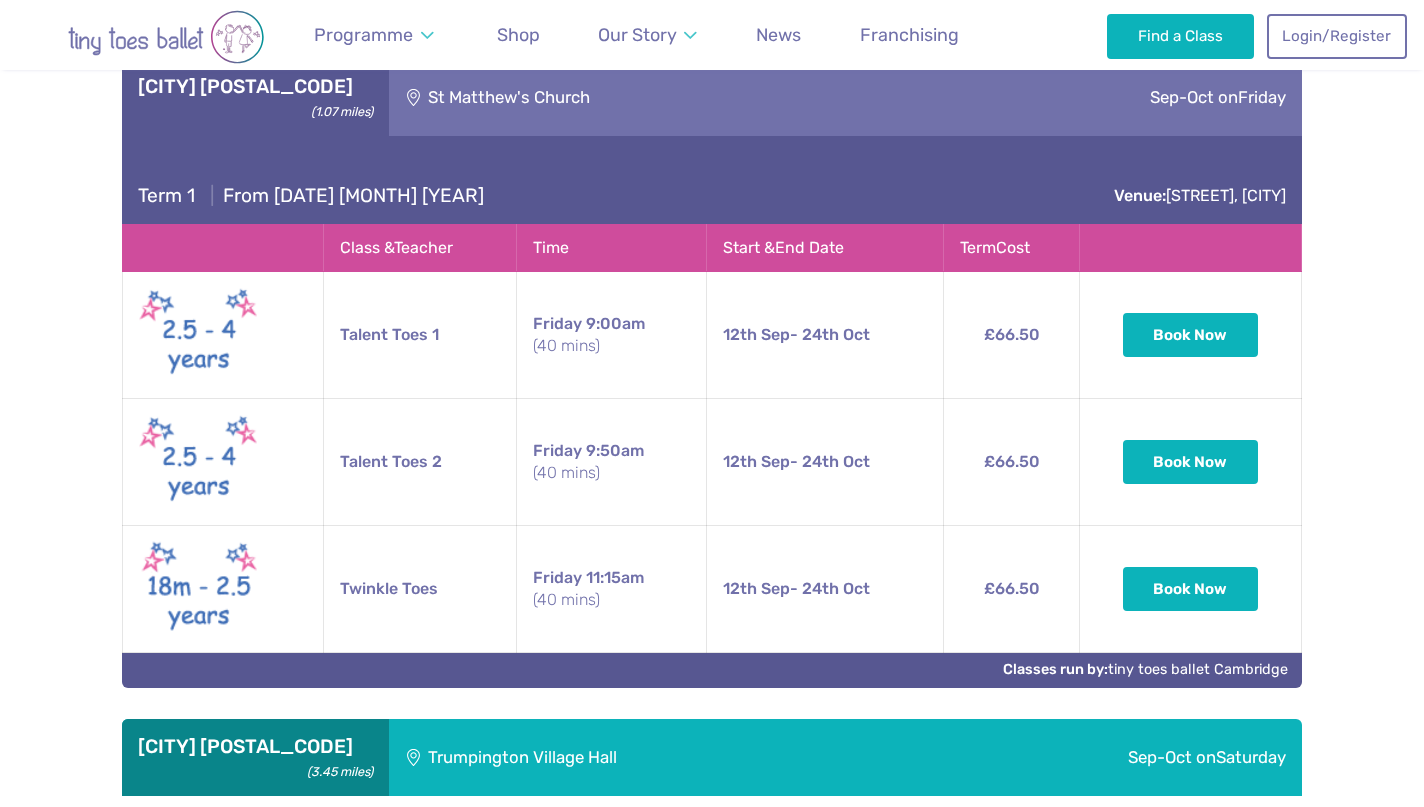 drag, startPoint x: 456, startPoint y: 545, endPoint x: 444, endPoint y: 555, distance: 15.6205 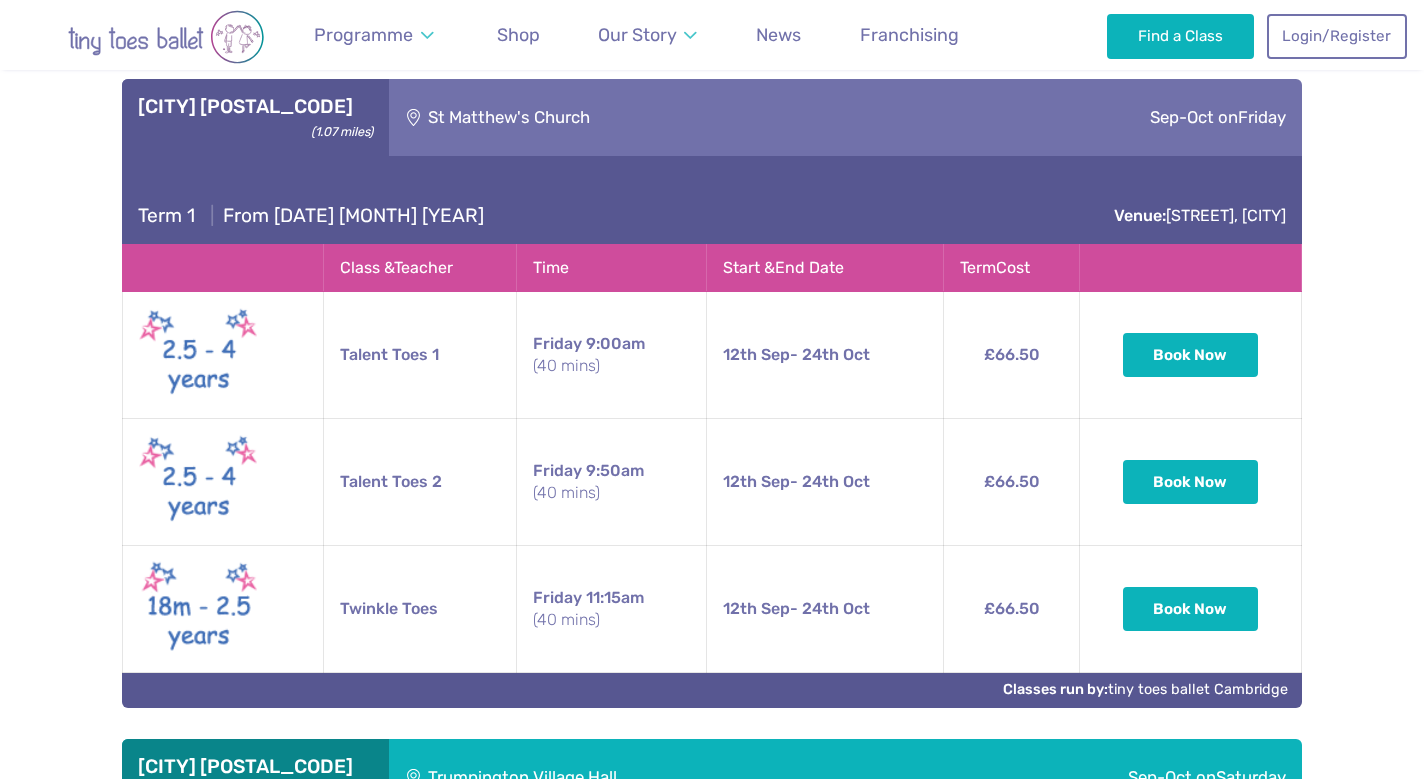 scroll, scrollTop: 1398, scrollLeft: 0, axis: vertical 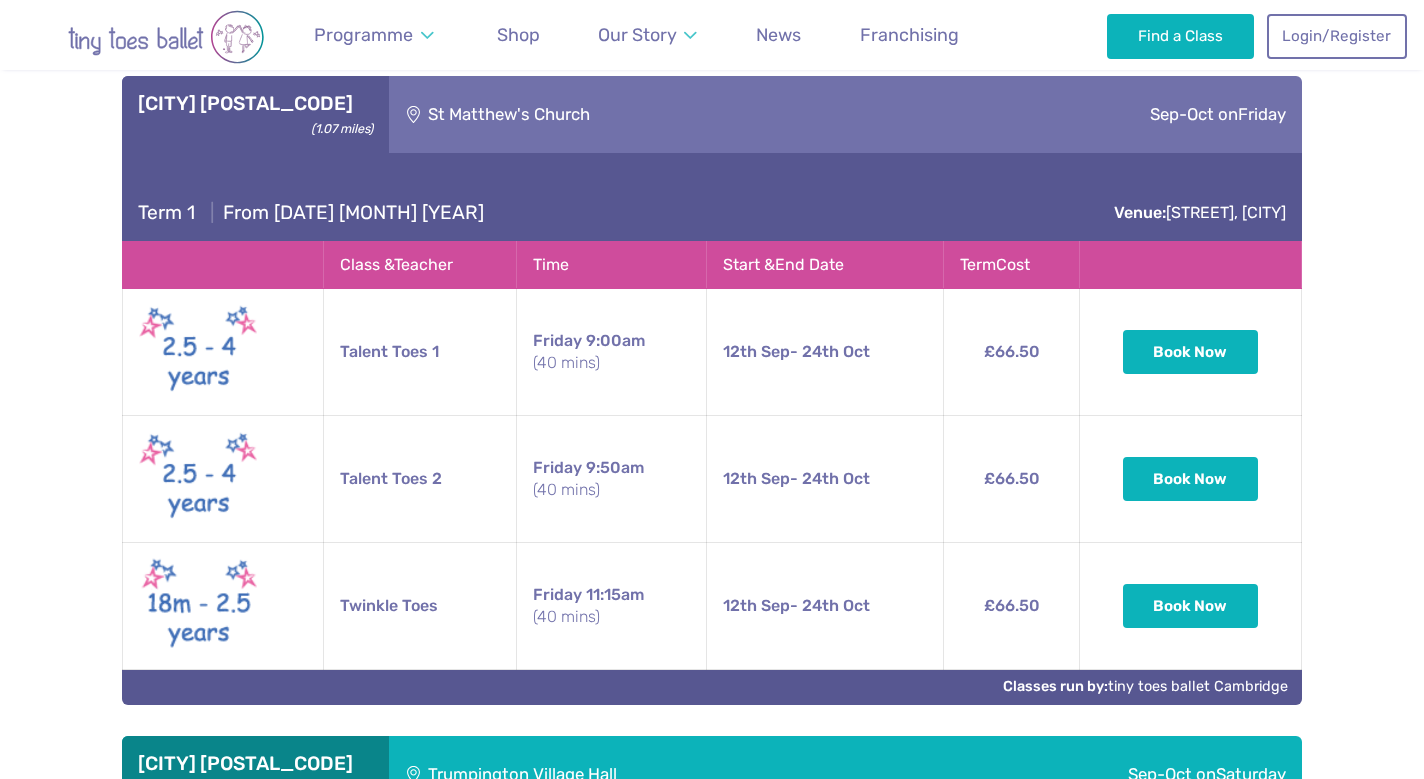 click at bounding box center (199, 352) 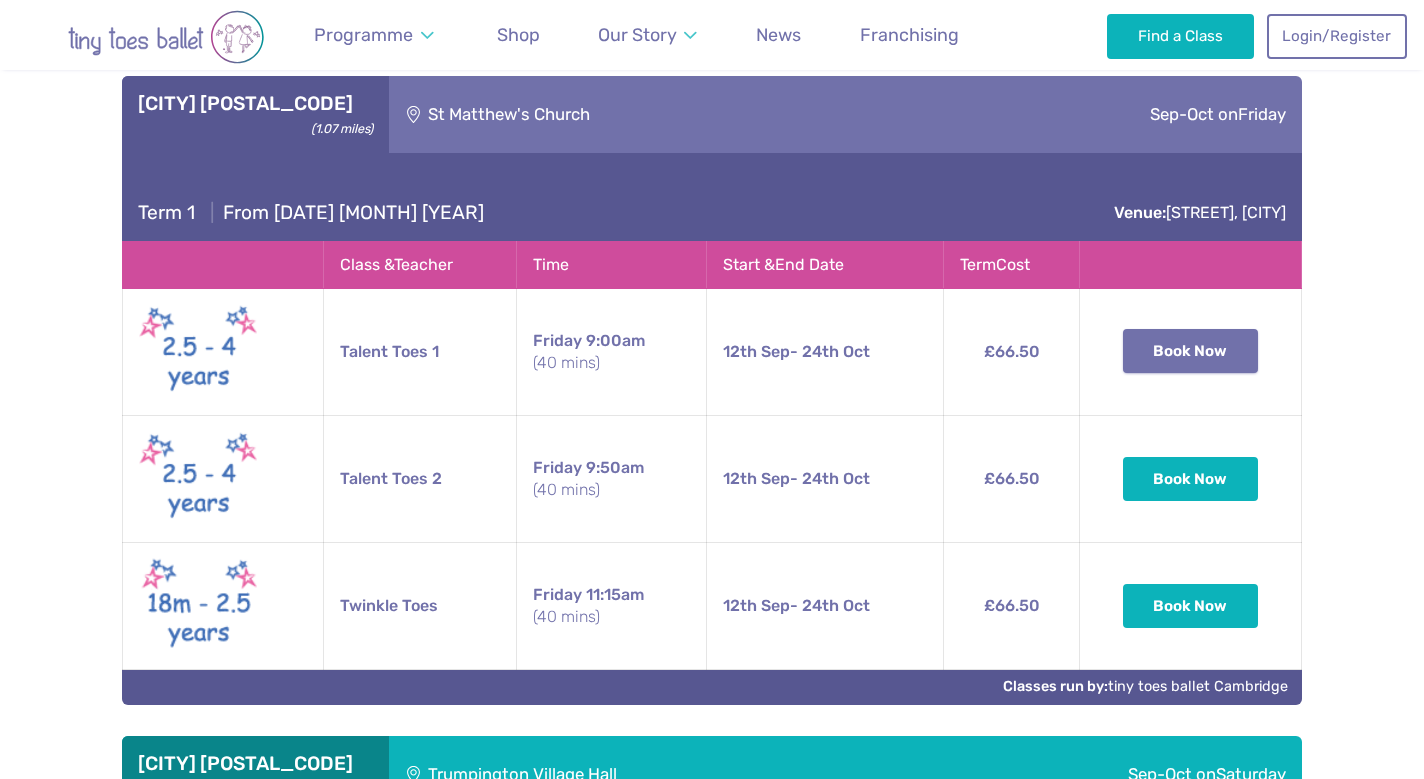 click on "Book Now" at bounding box center [1191, 351] 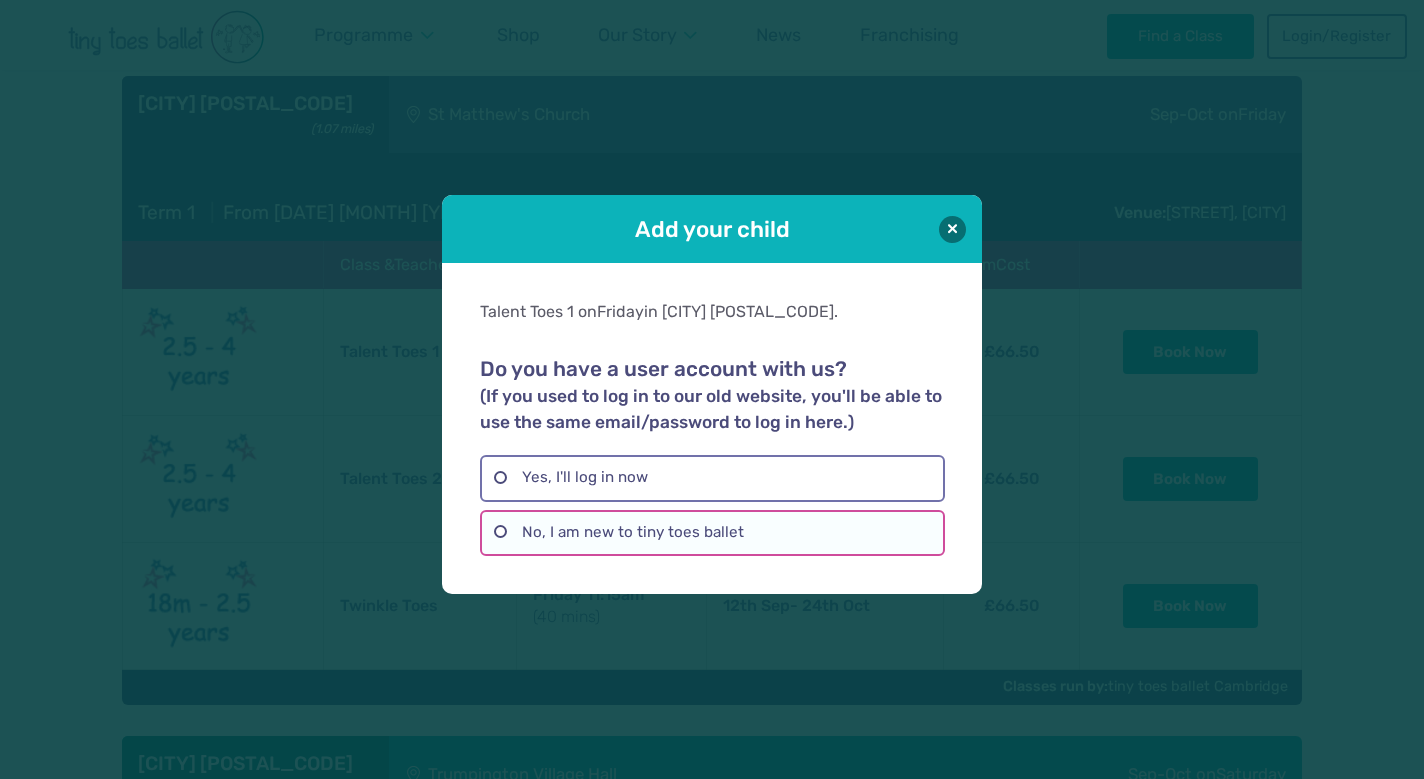 click on "No, I am new to tiny toes ballet" at bounding box center [712, 533] 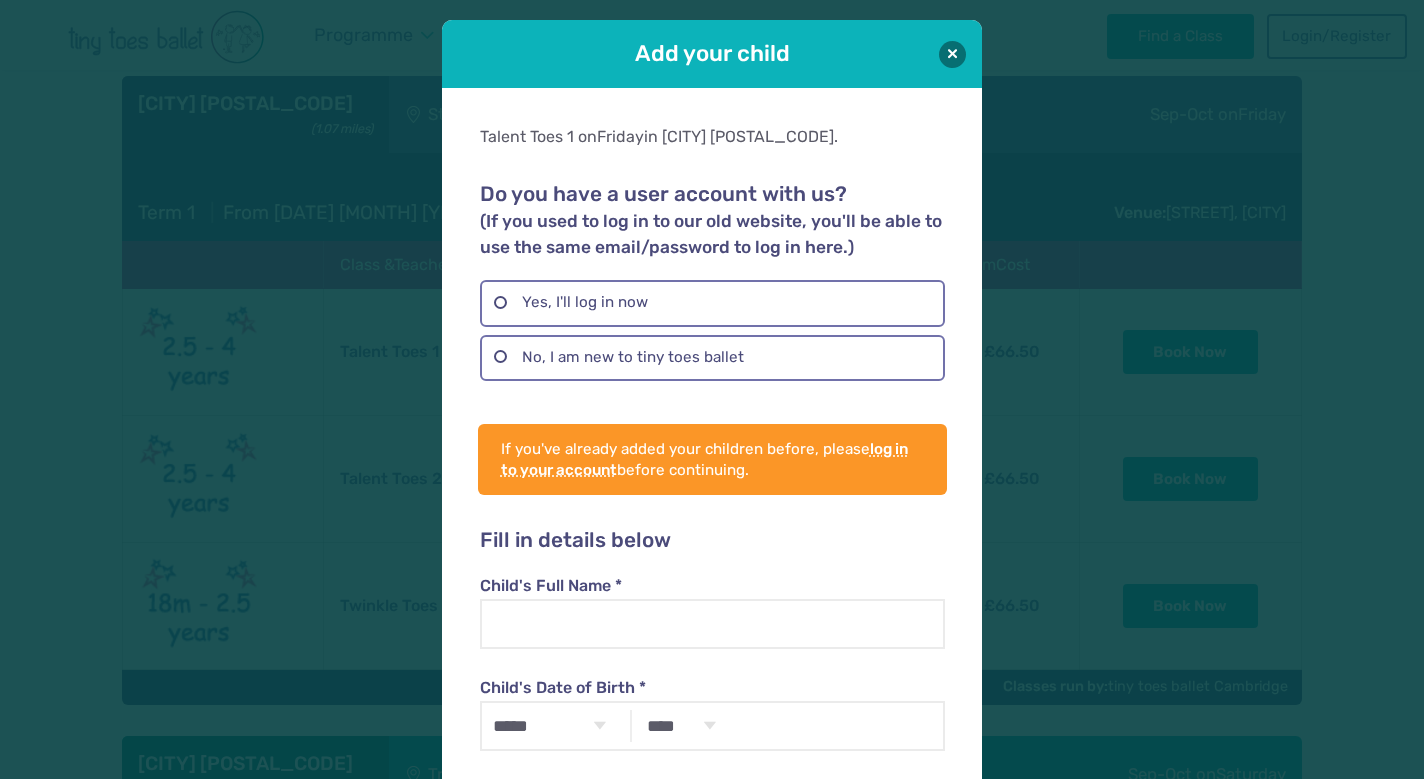 scroll, scrollTop: 0, scrollLeft: 0, axis: both 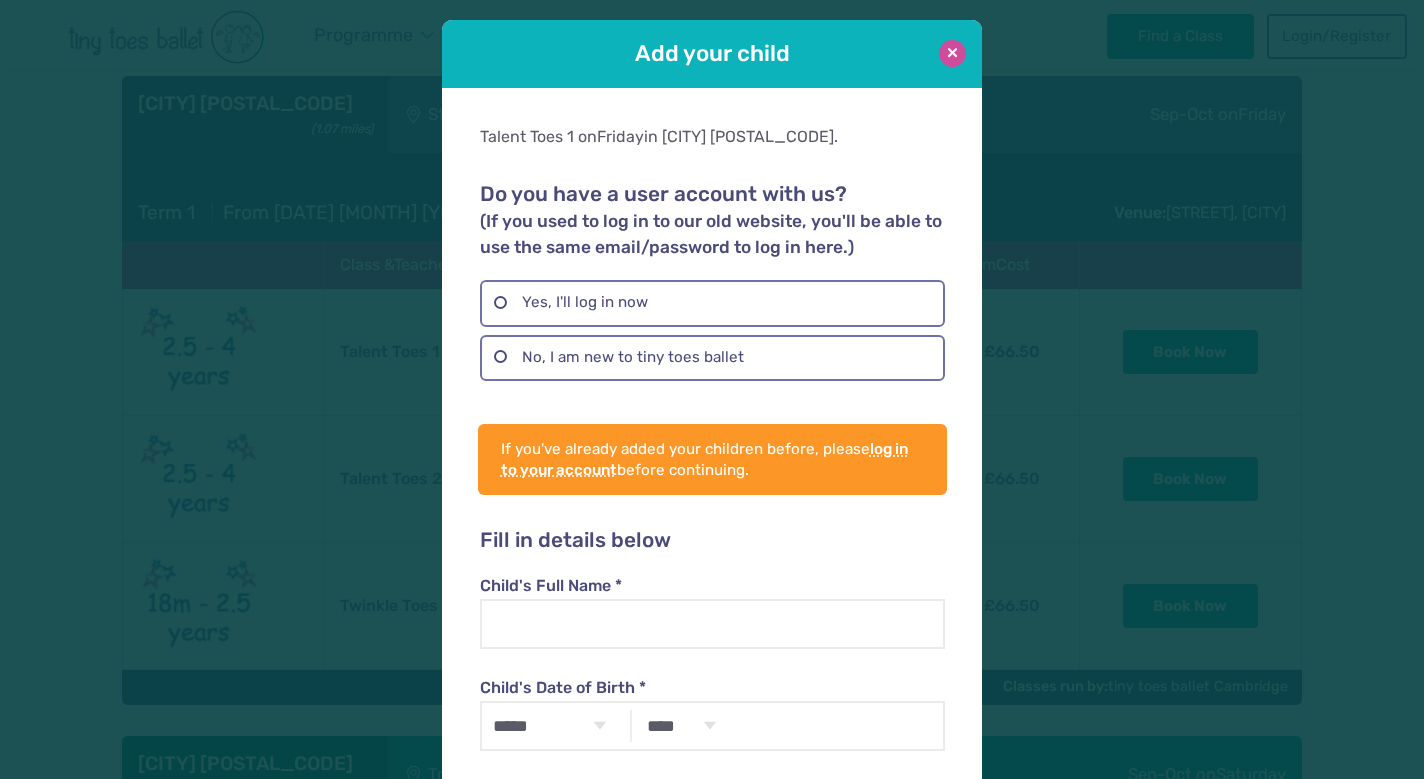 click at bounding box center [952, 53] 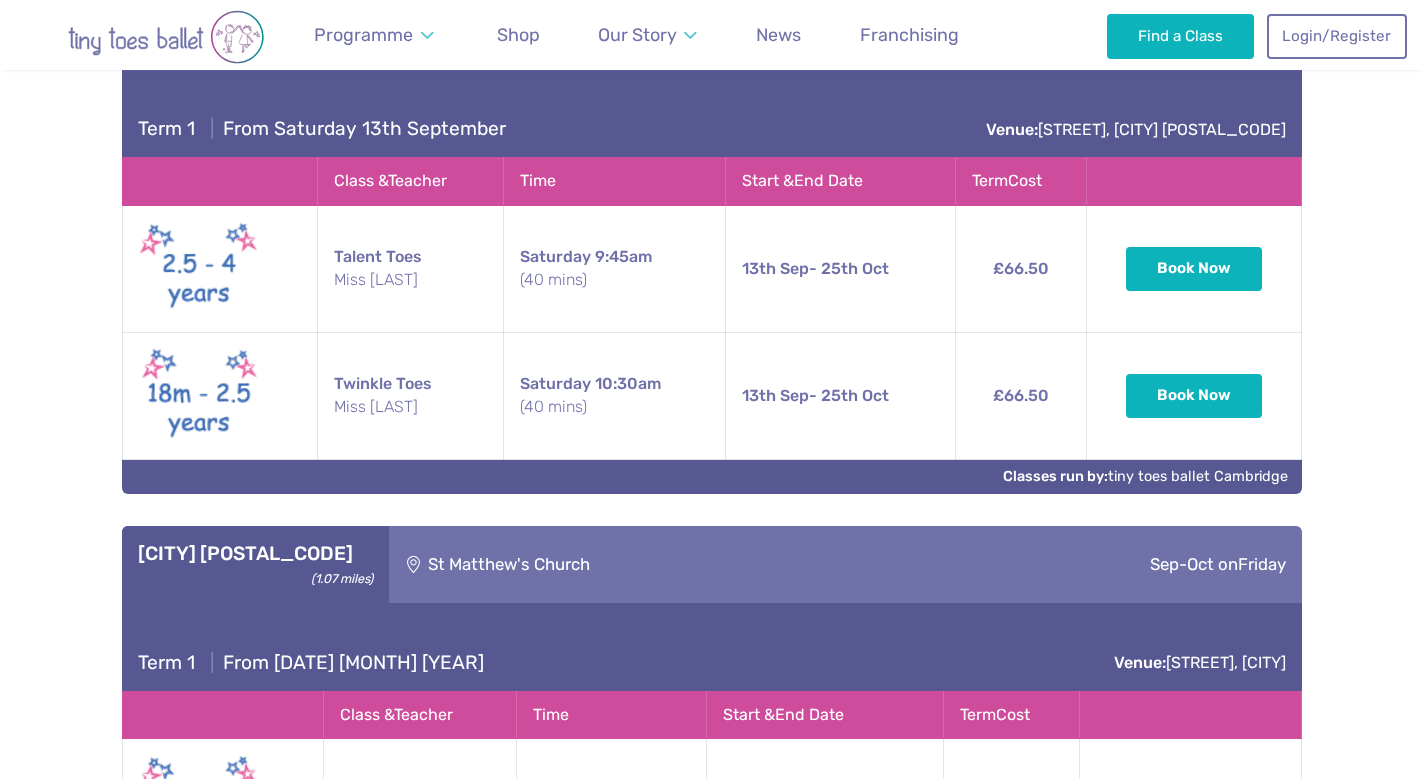 scroll, scrollTop: 947, scrollLeft: 0, axis: vertical 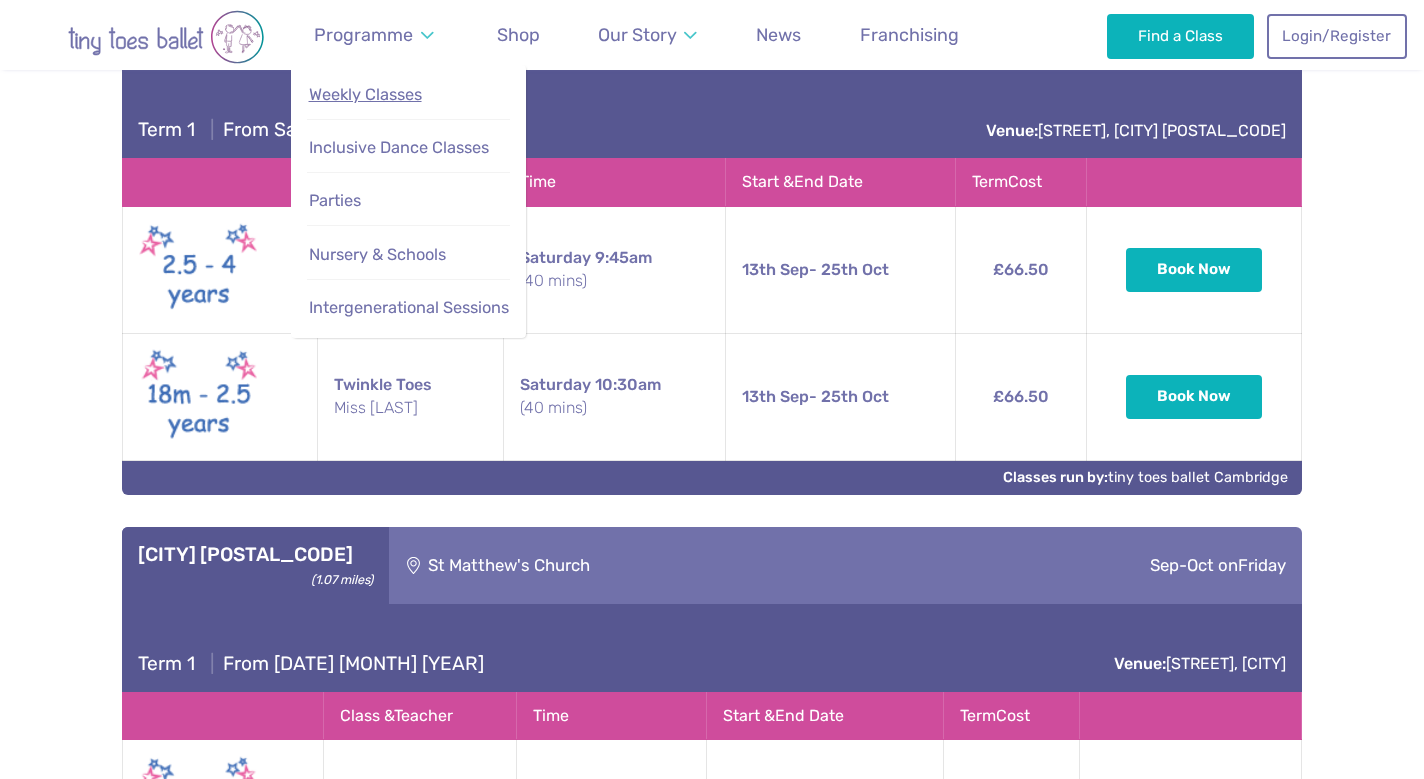 click on "Weekly Classes" at bounding box center (365, 94) 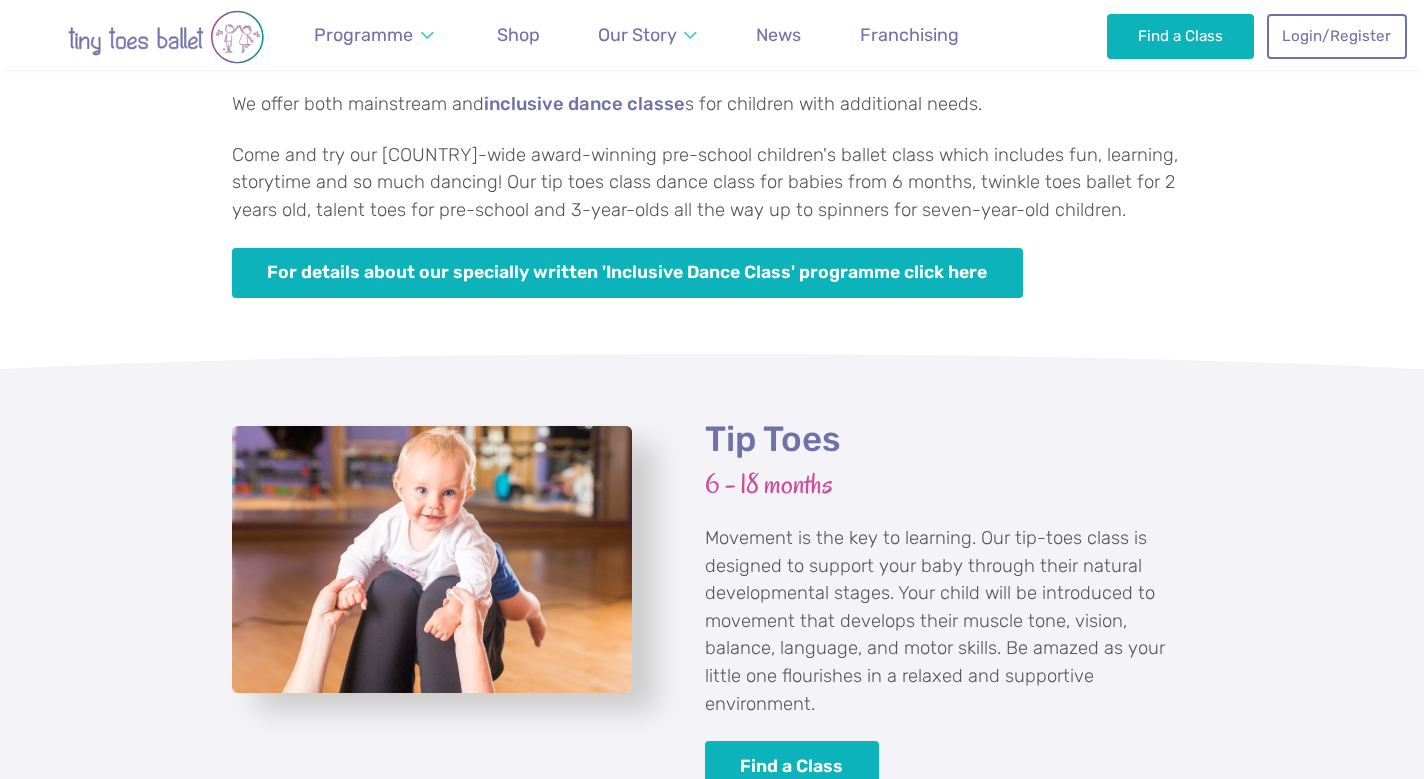 scroll, scrollTop: 1560, scrollLeft: 1, axis: both 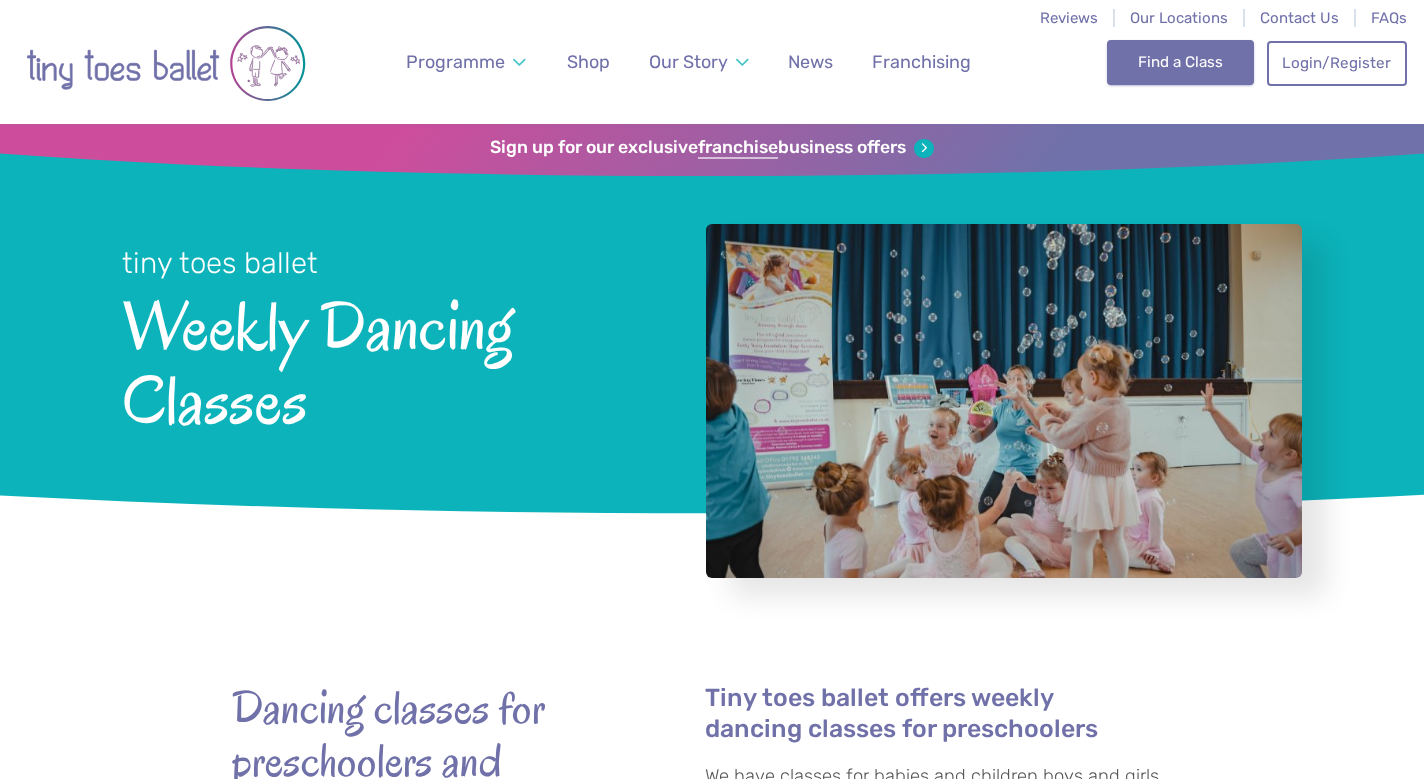 click on "Find a Class" at bounding box center (1180, 62) 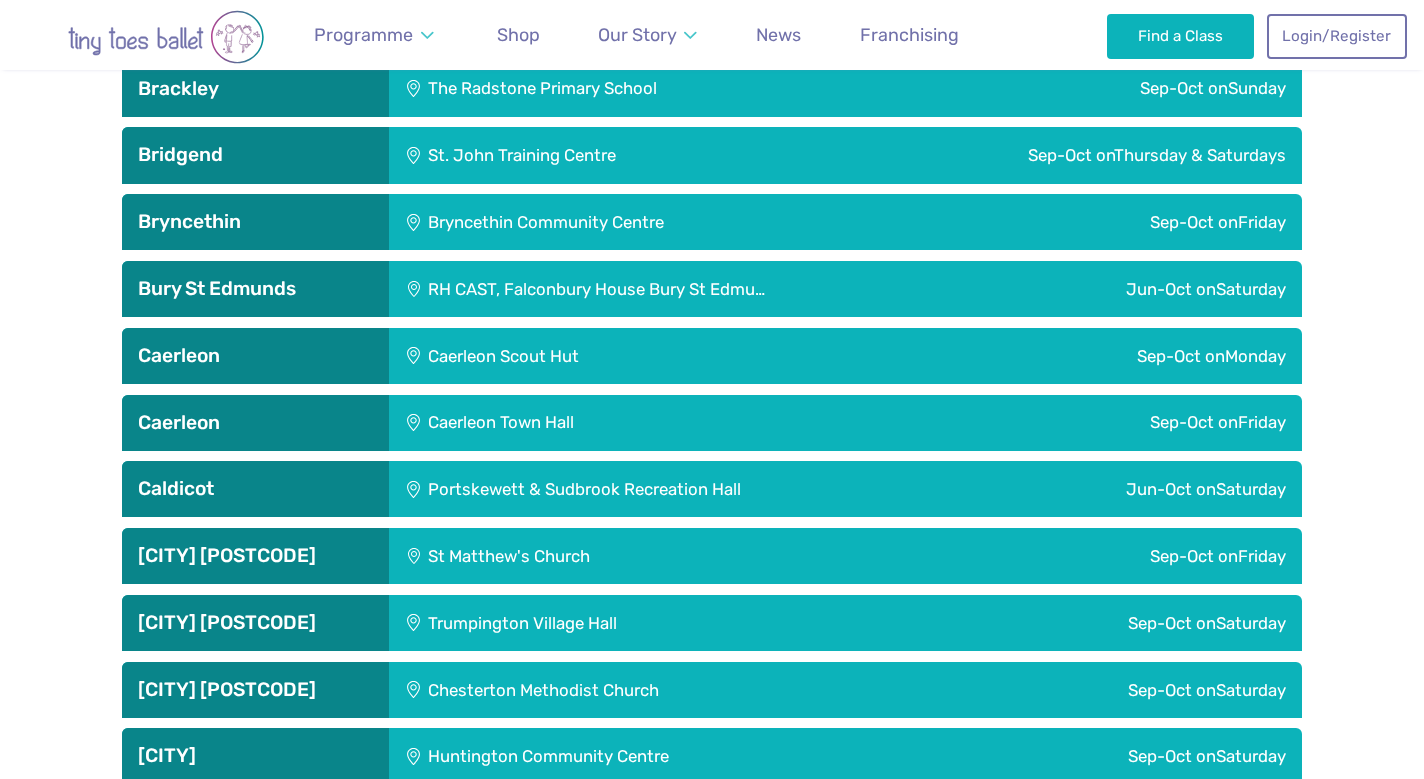 scroll, scrollTop: 1275, scrollLeft: 0, axis: vertical 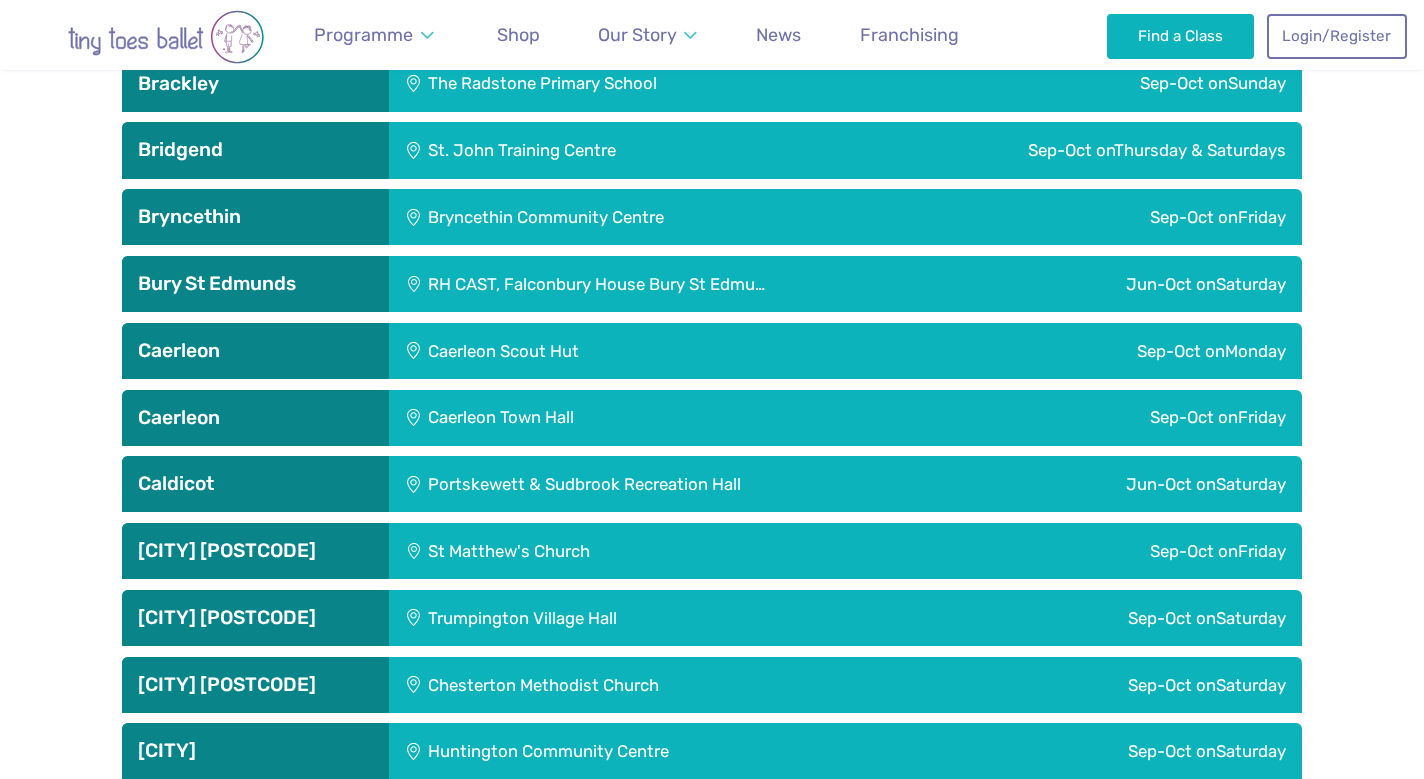 click on "St Matthew's Church" at bounding box center [646, 551] 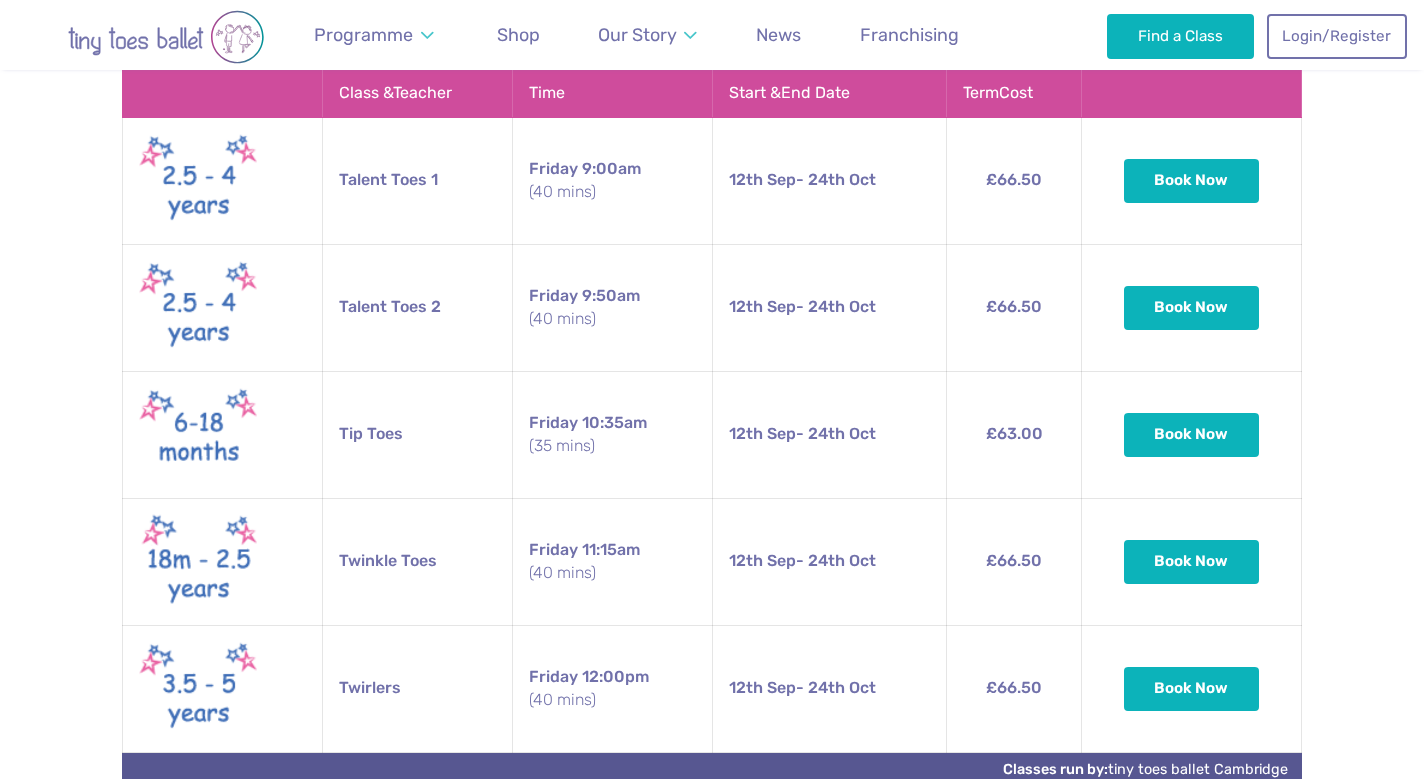 scroll, scrollTop: 1891, scrollLeft: 0, axis: vertical 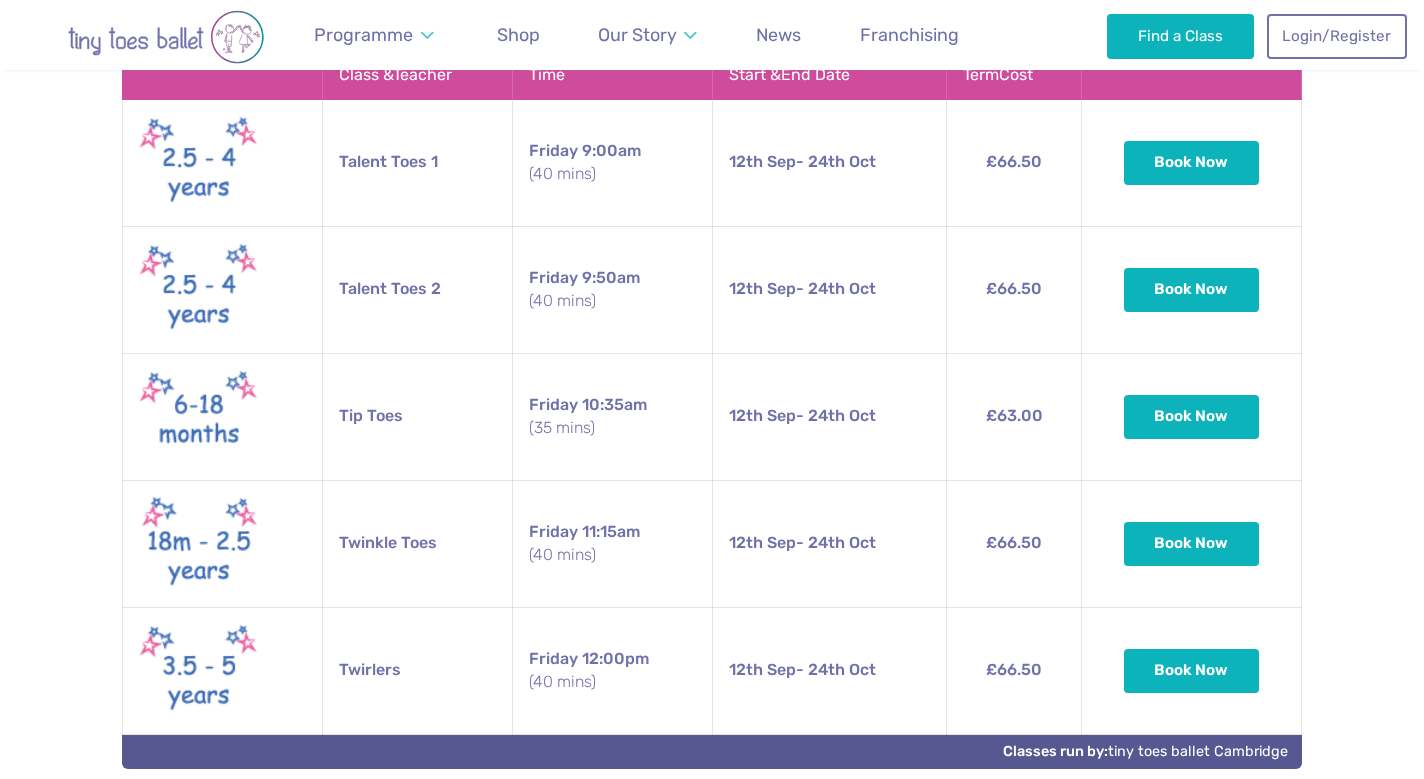 click on "Talent Toes 1" at bounding box center [417, 162] 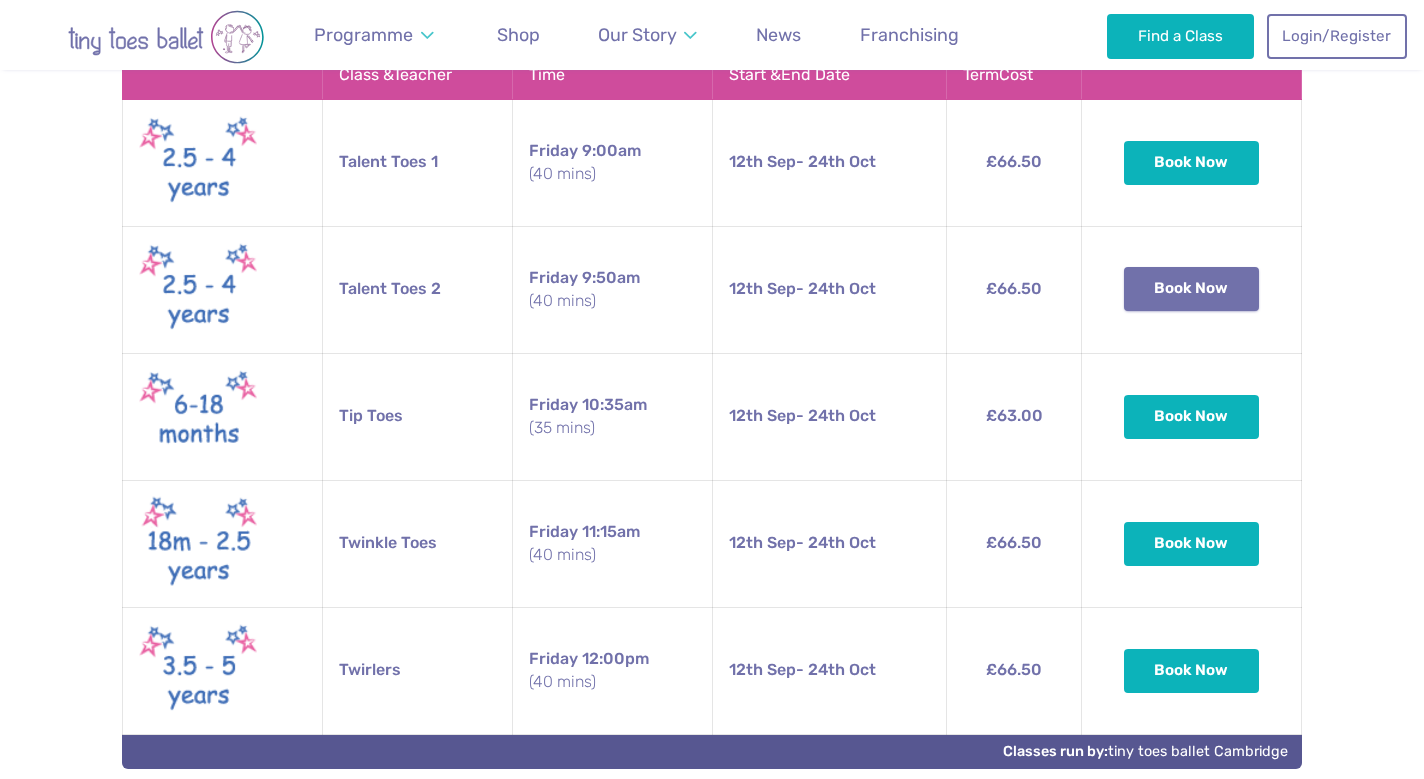click on "Book Now" at bounding box center [1192, 289] 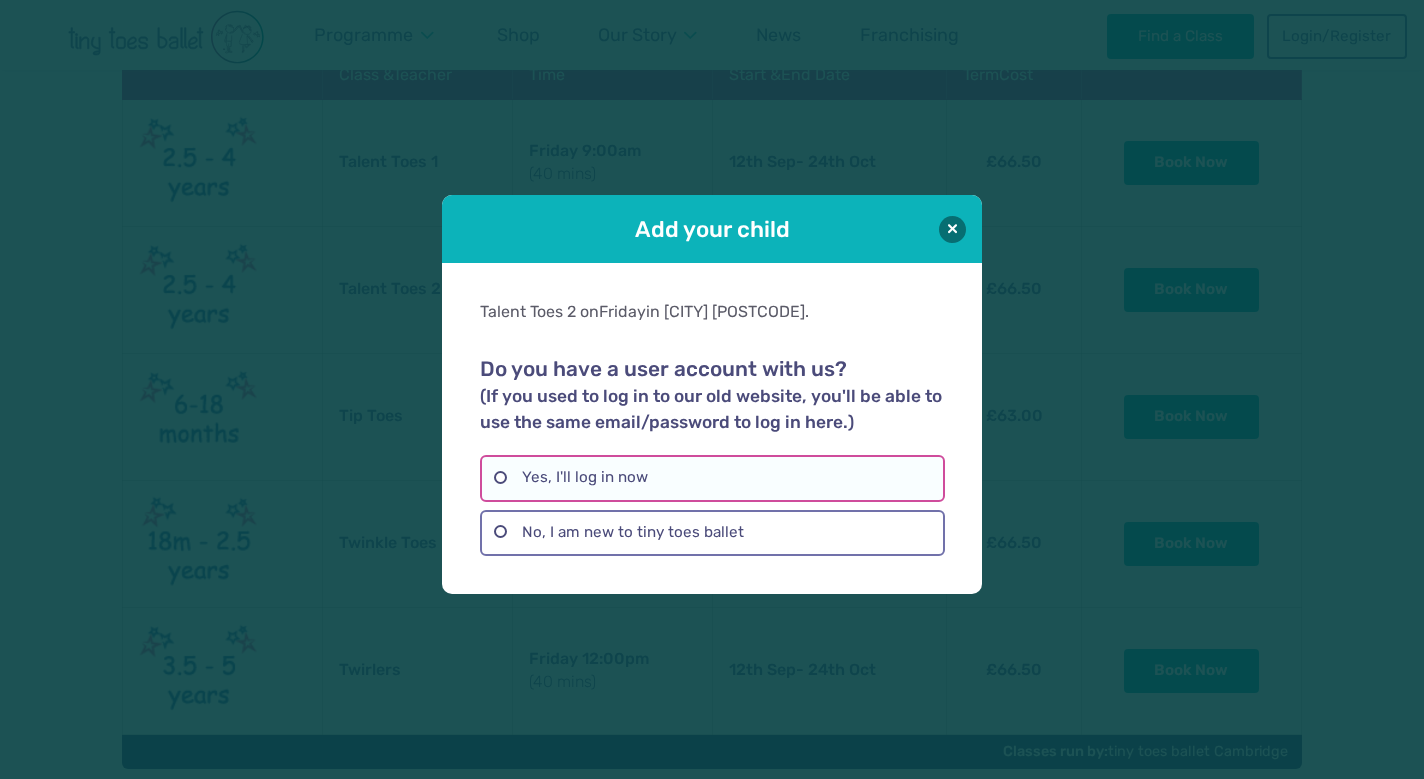 click on "Yes, I'll log in now" at bounding box center [712, 478] 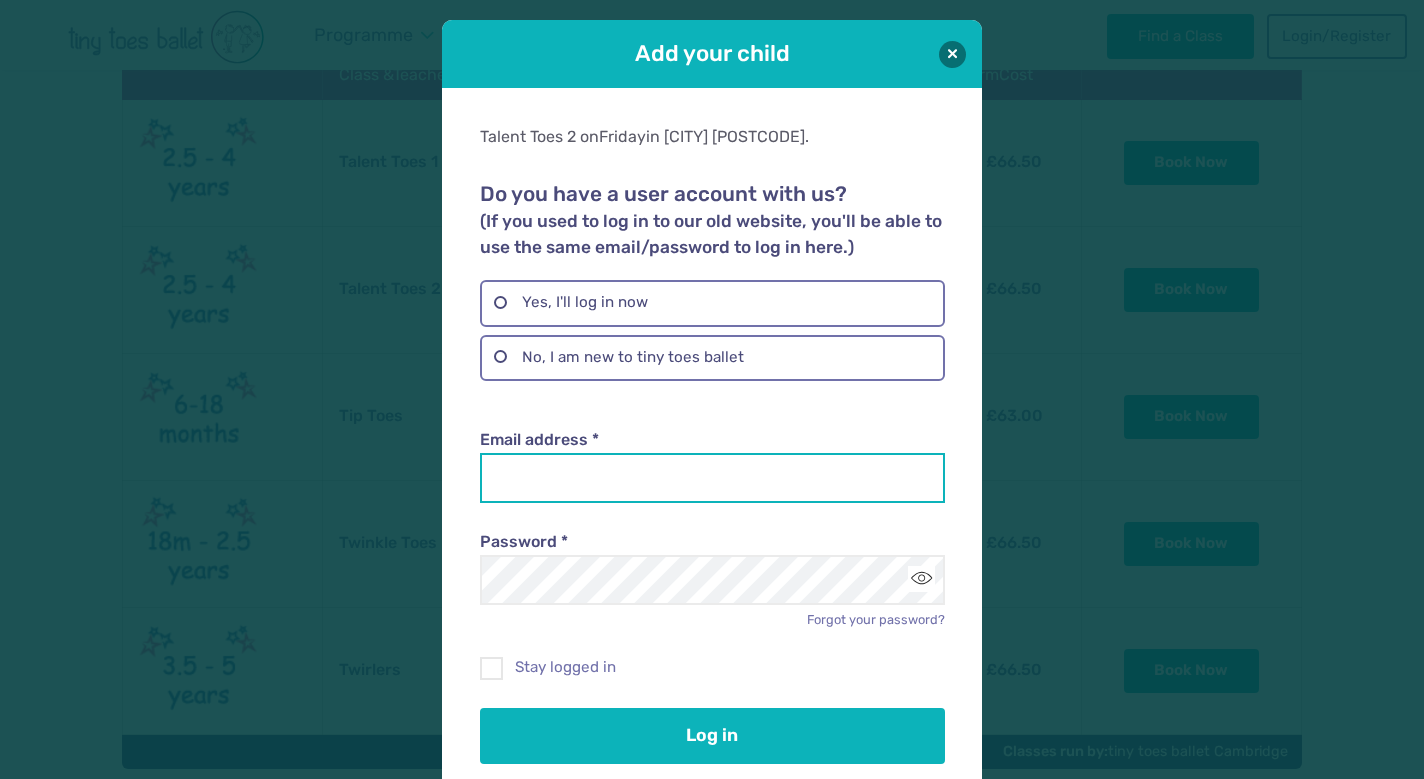 type on "**********" 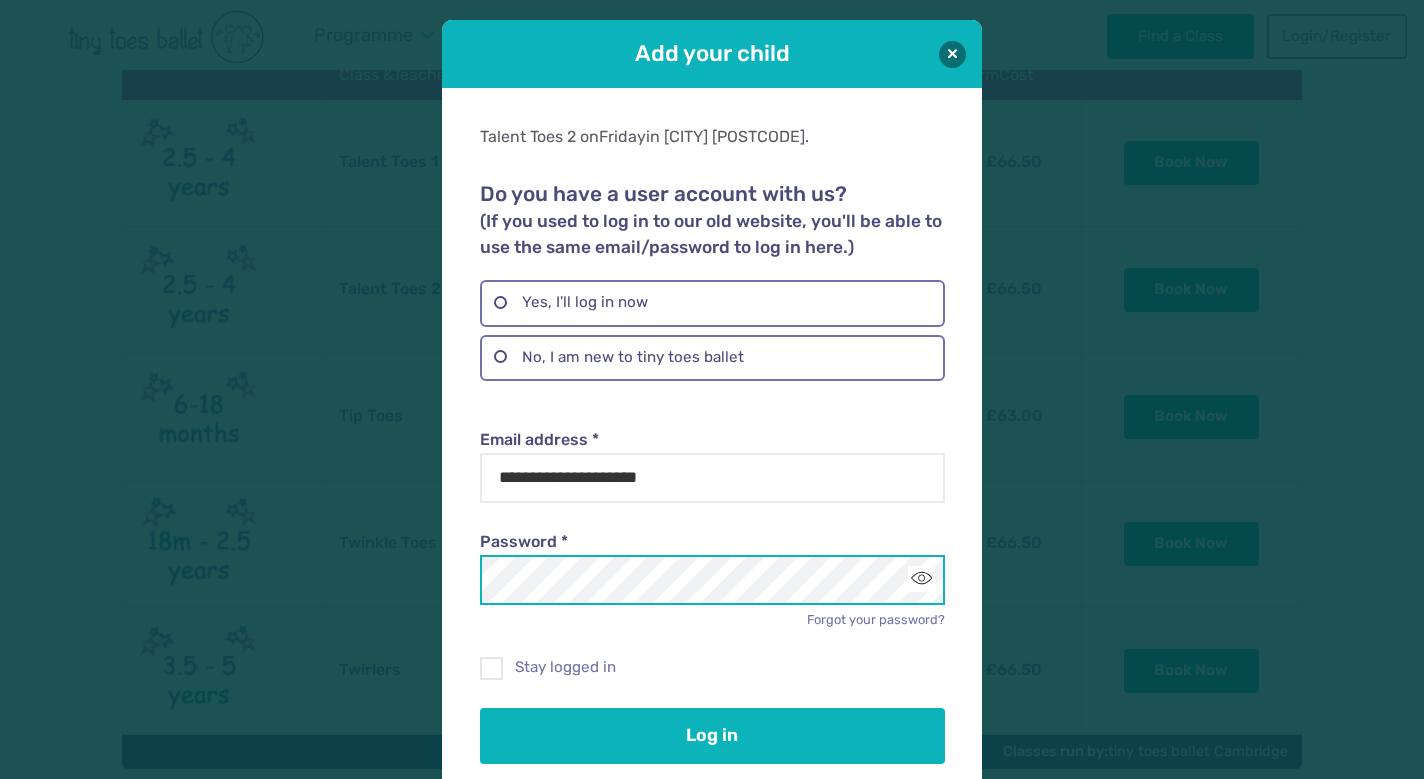 click on "Log in" at bounding box center [712, 736] 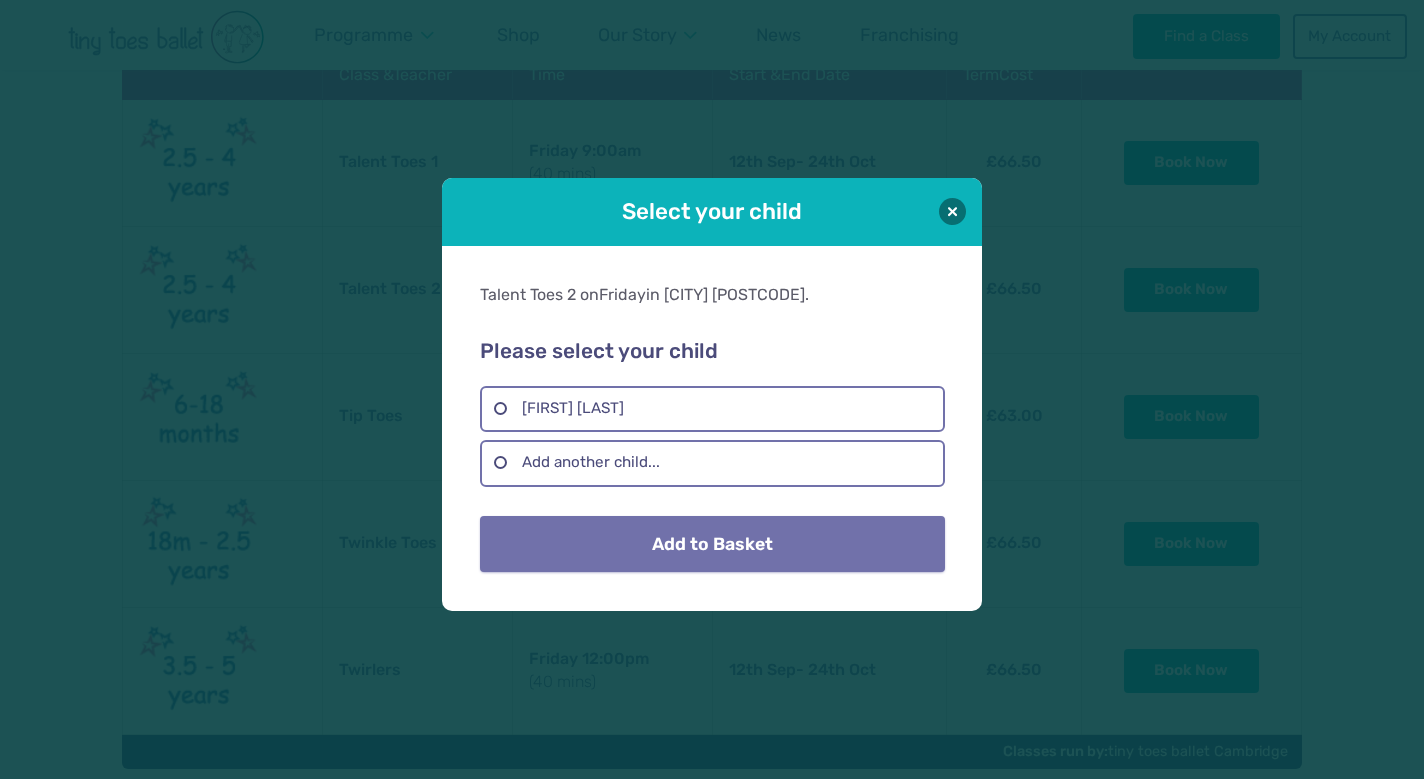 click on "Add to Basket" at bounding box center (712, 544) 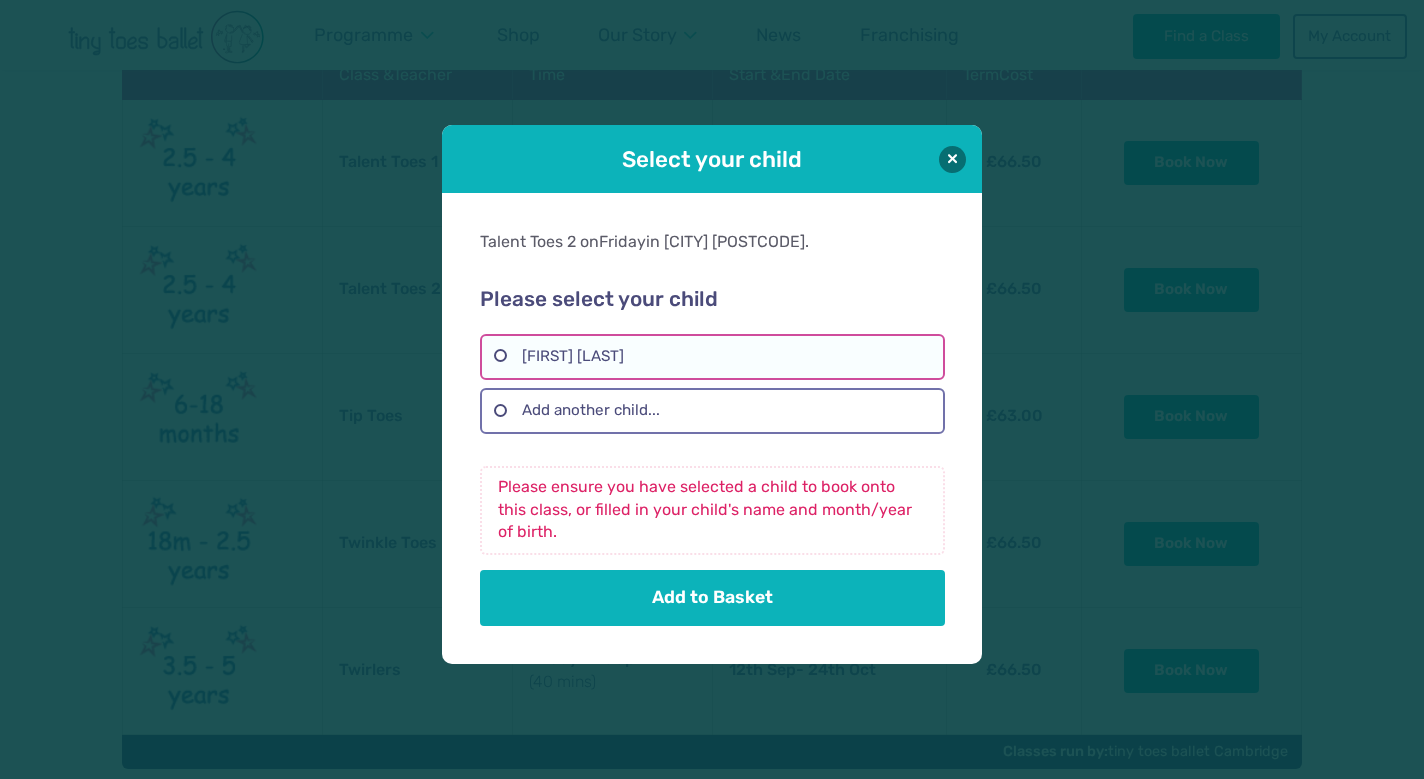 click on "[FIRST] [LAST]-[LAST]" at bounding box center (712, 357) 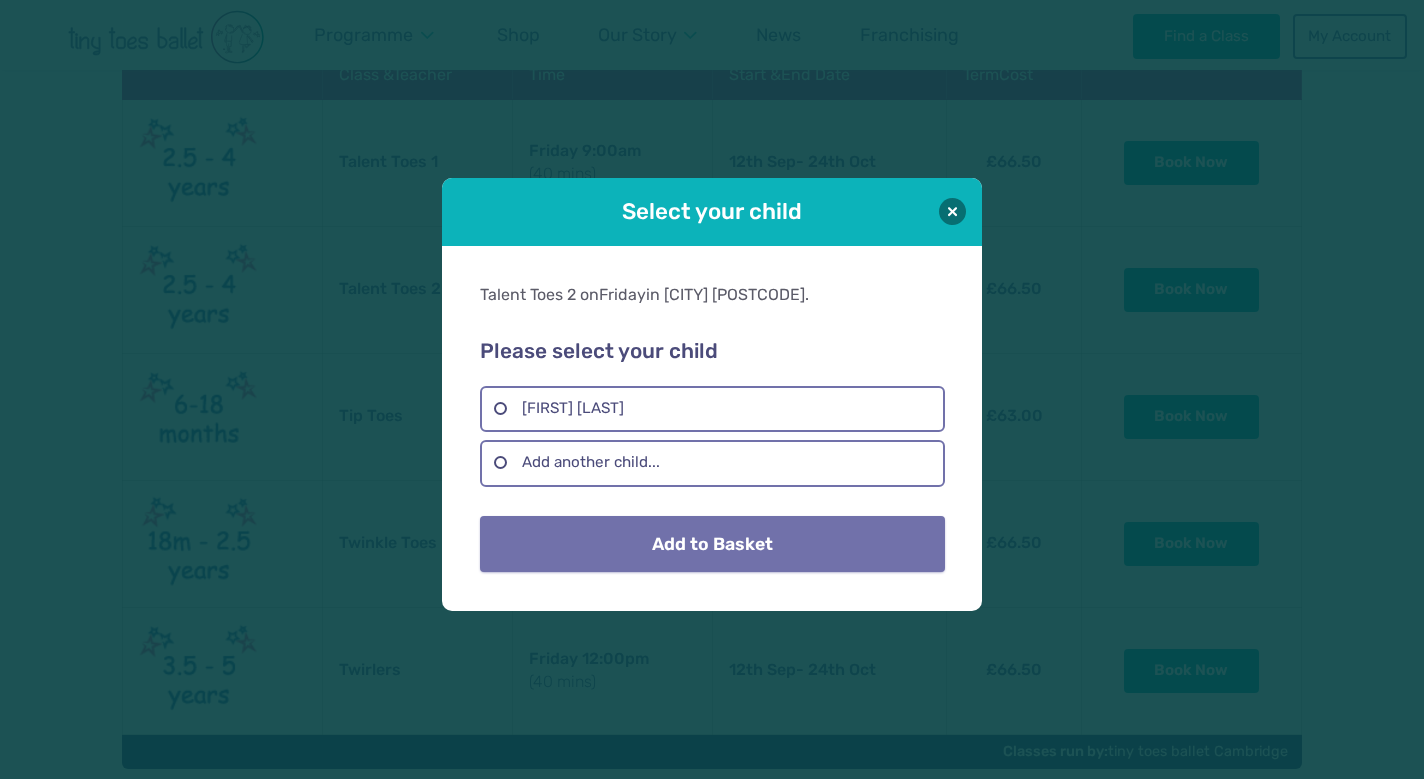click on "Add to Basket" at bounding box center (712, 544) 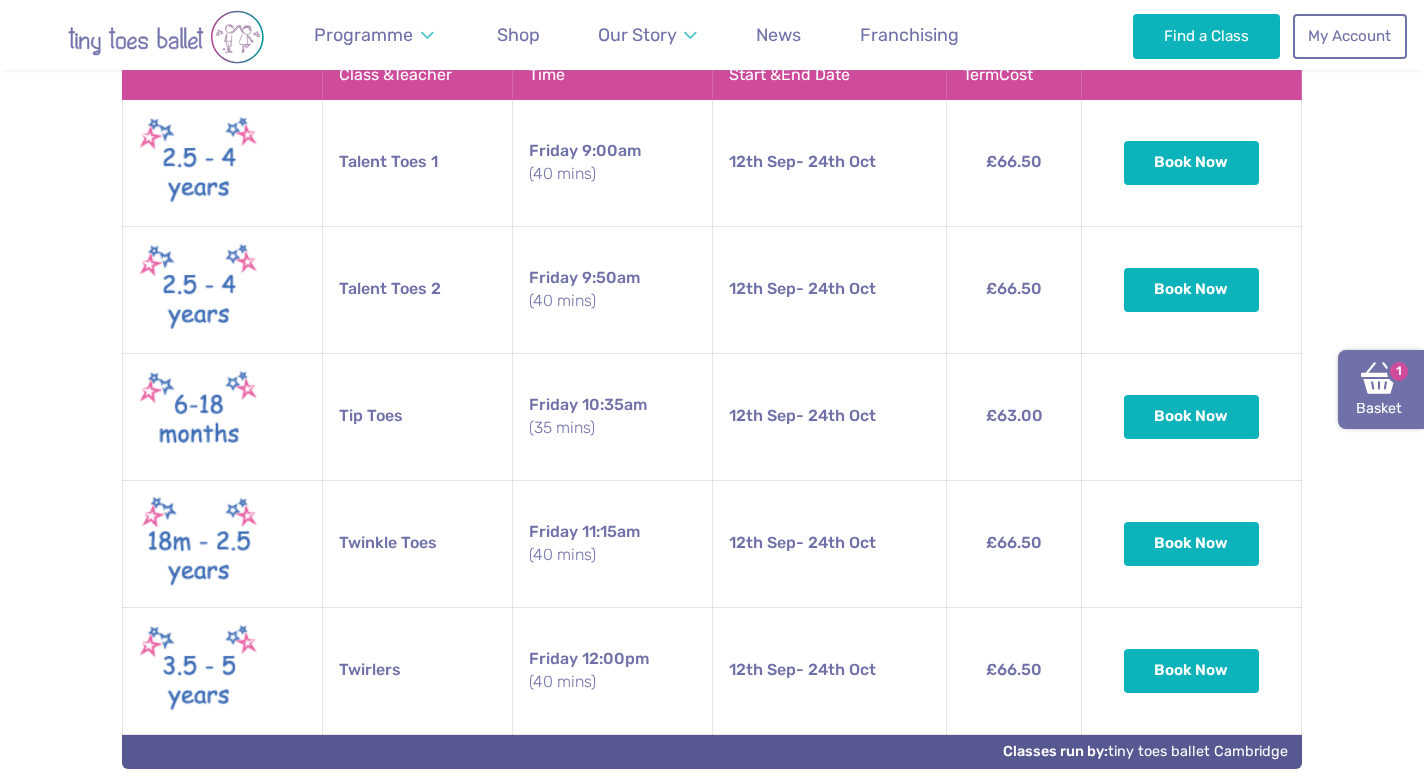 click at bounding box center [1379, 378] 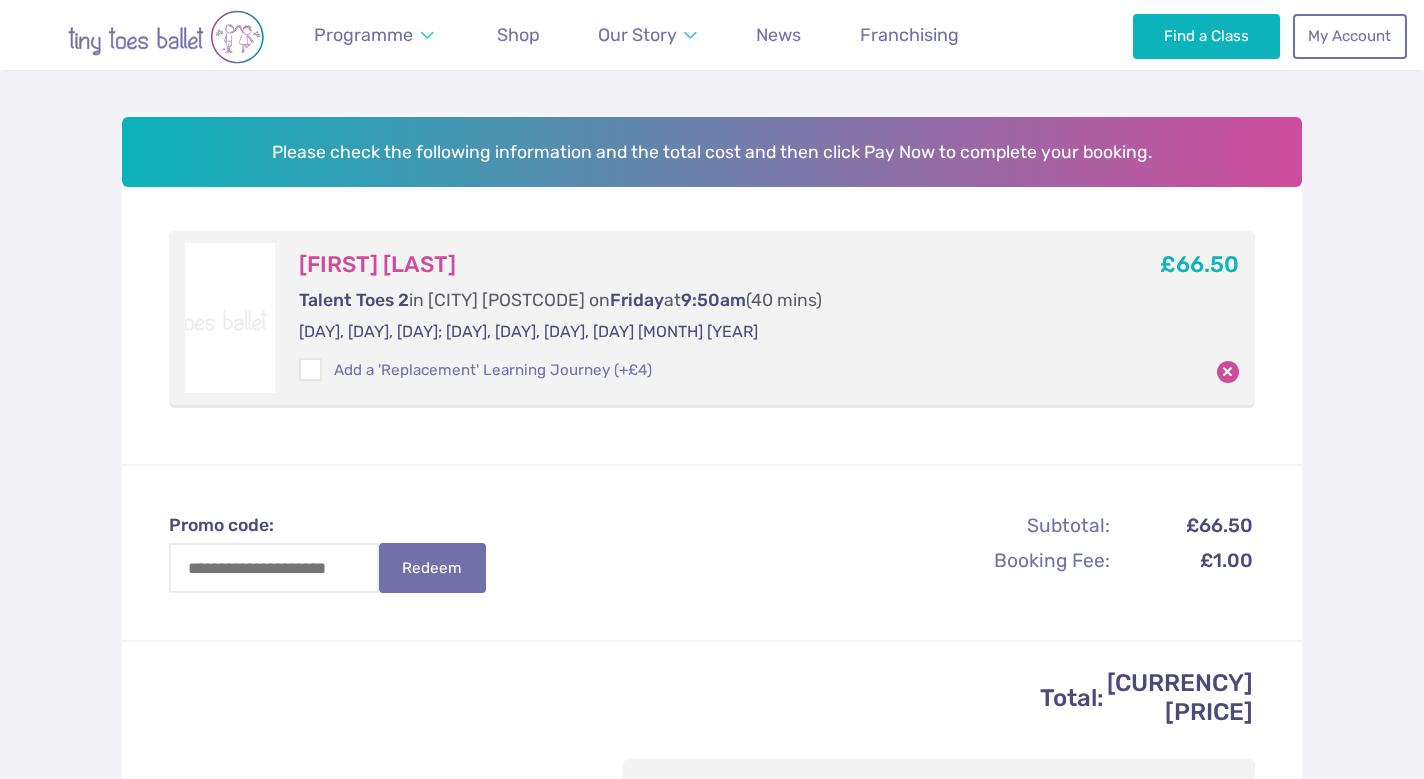 scroll, scrollTop: 269, scrollLeft: 0, axis: vertical 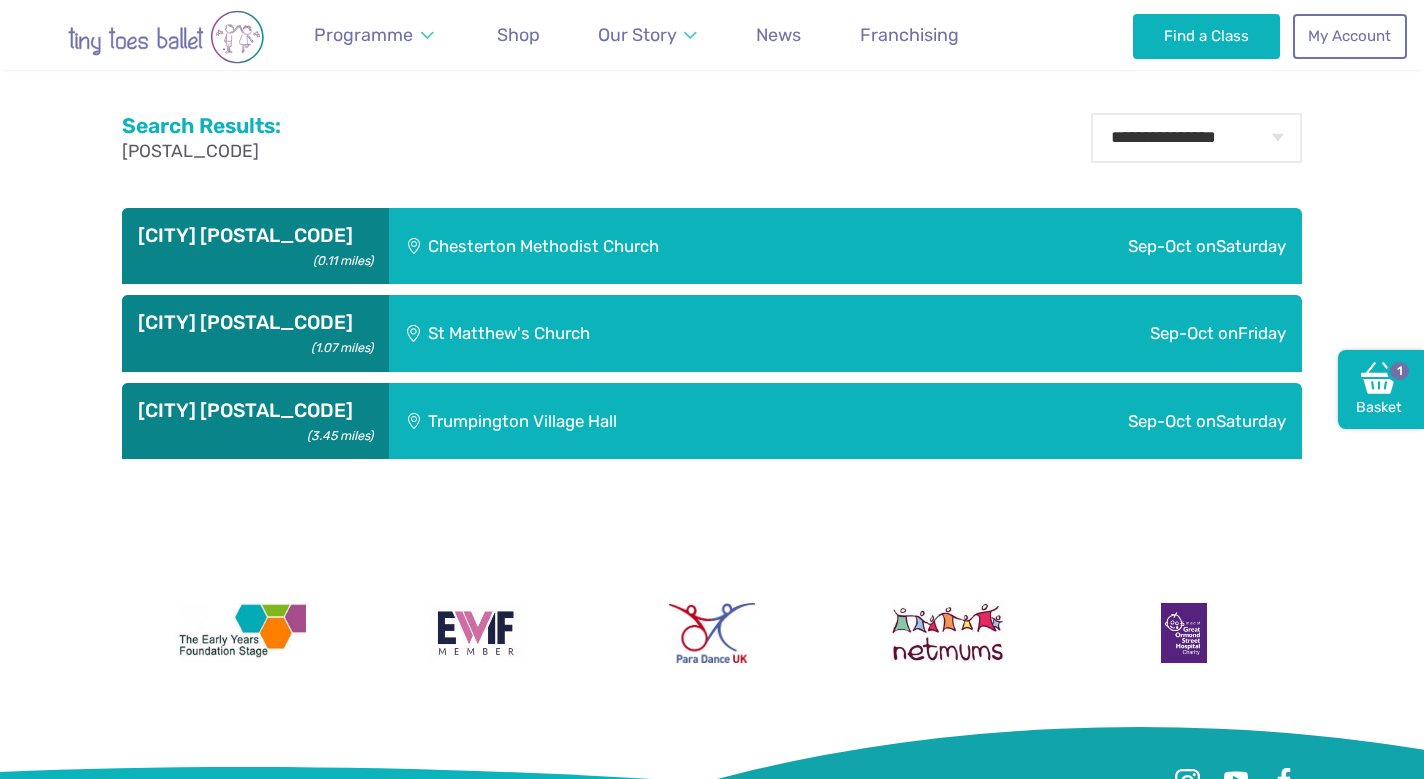 click on "Chesterton Methodist Church" at bounding box center [663, 246] 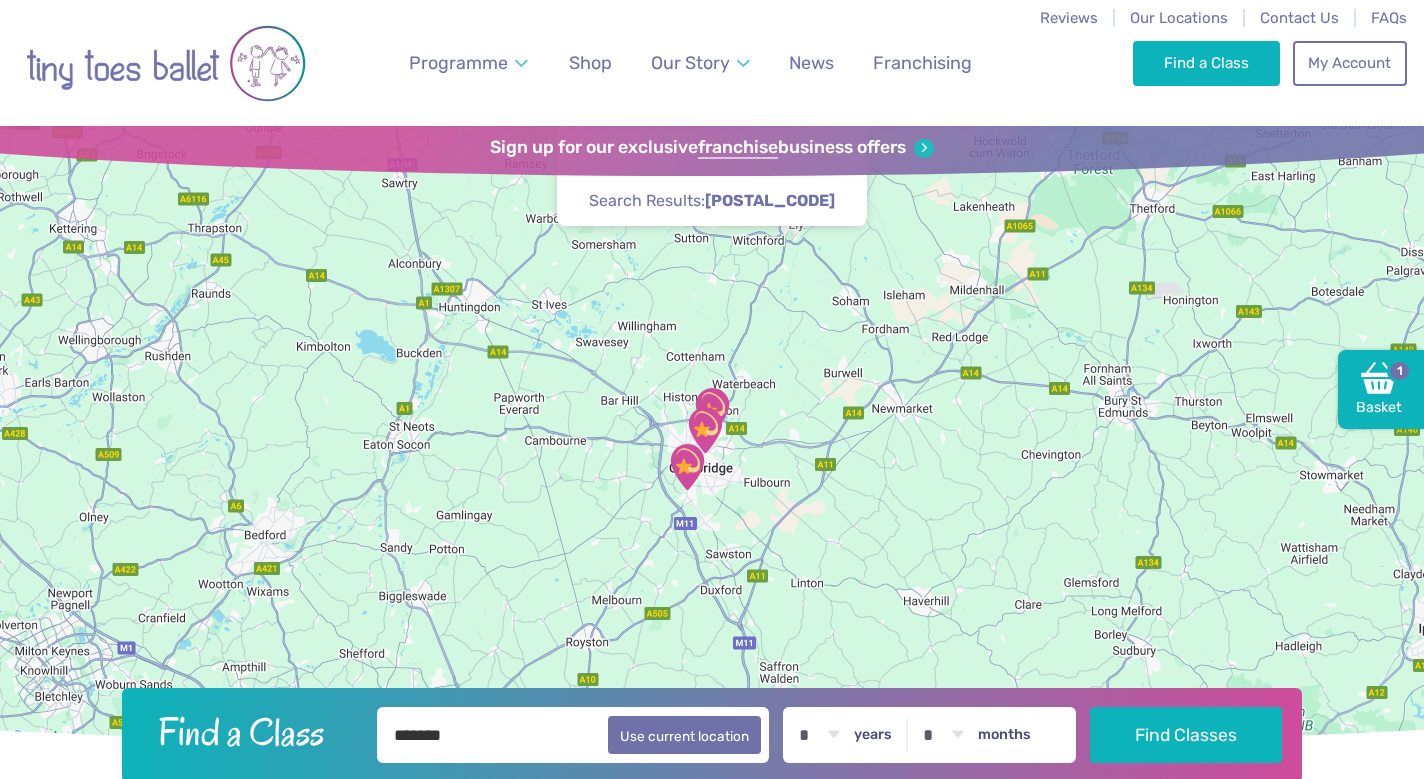 scroll, scrollTop: 0, scrollLeft: 0, axis: both 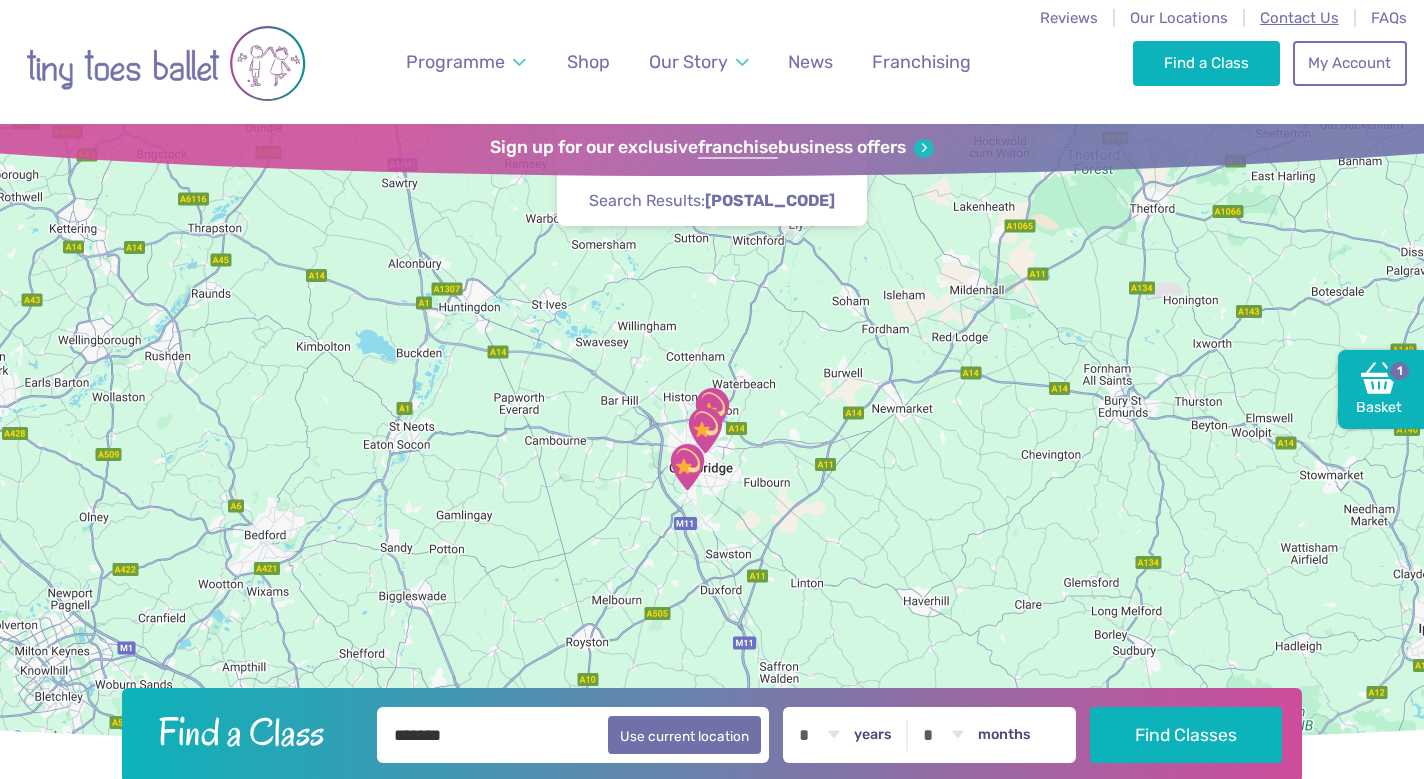 click on "Contact Us" at bounding box center [1299, 18] 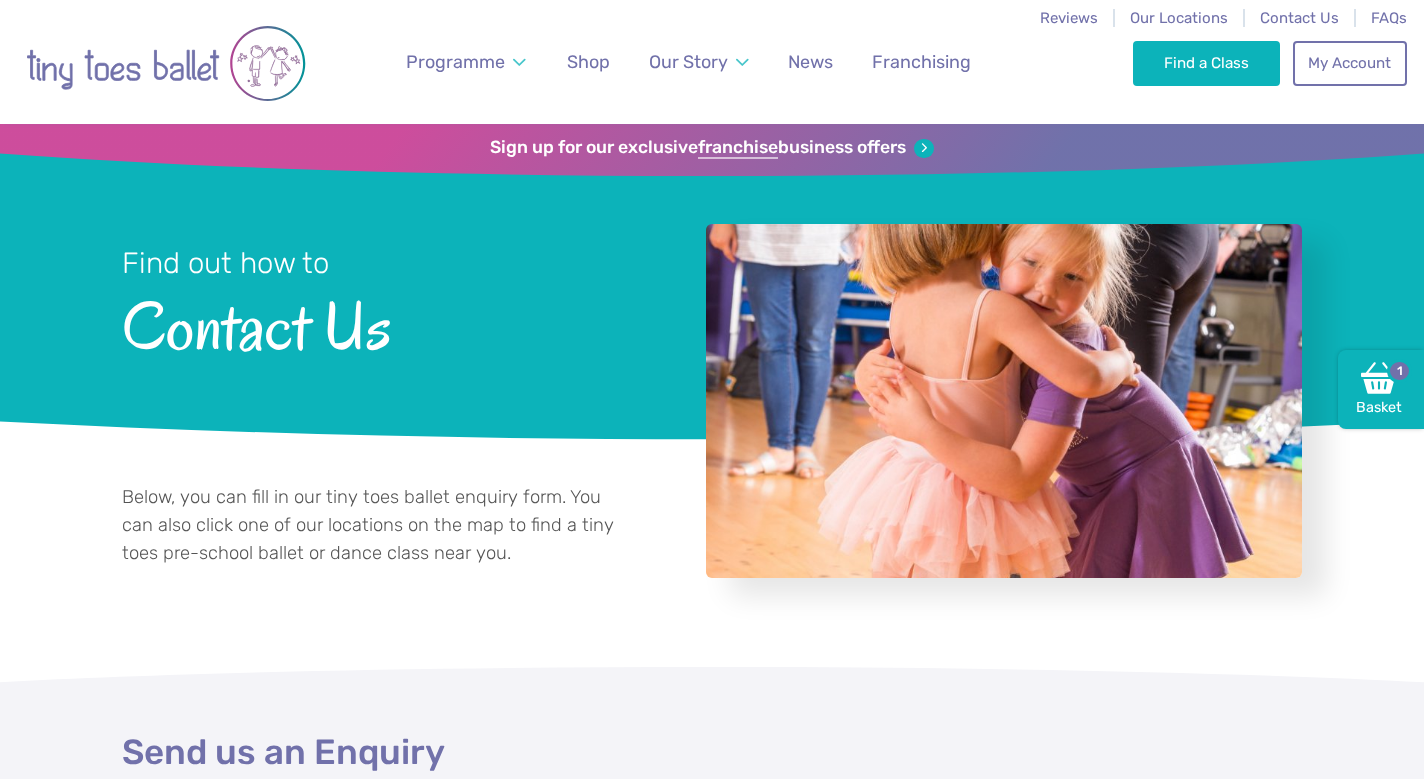 select on "**" 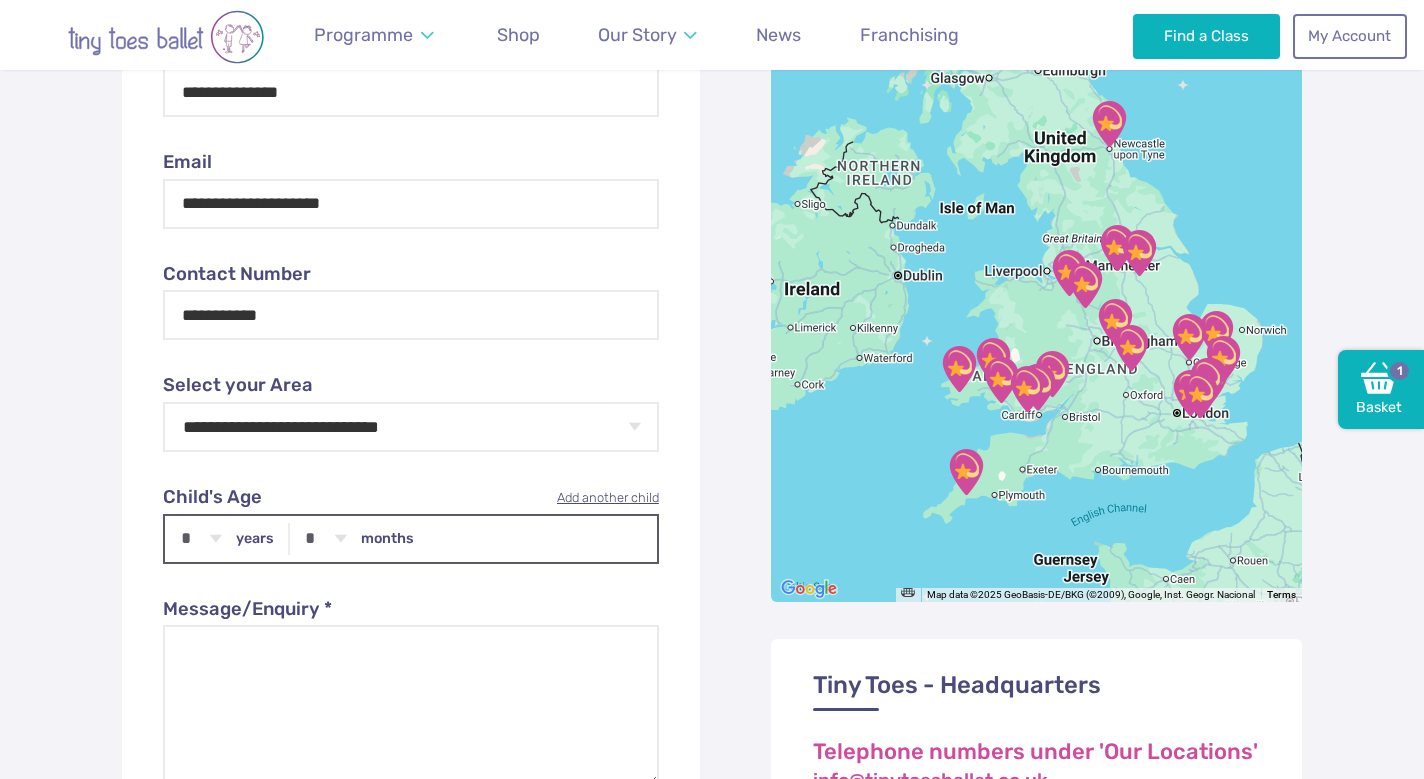 scroll, scrollTop: 798, scrollLeft: 0, axis: vertical 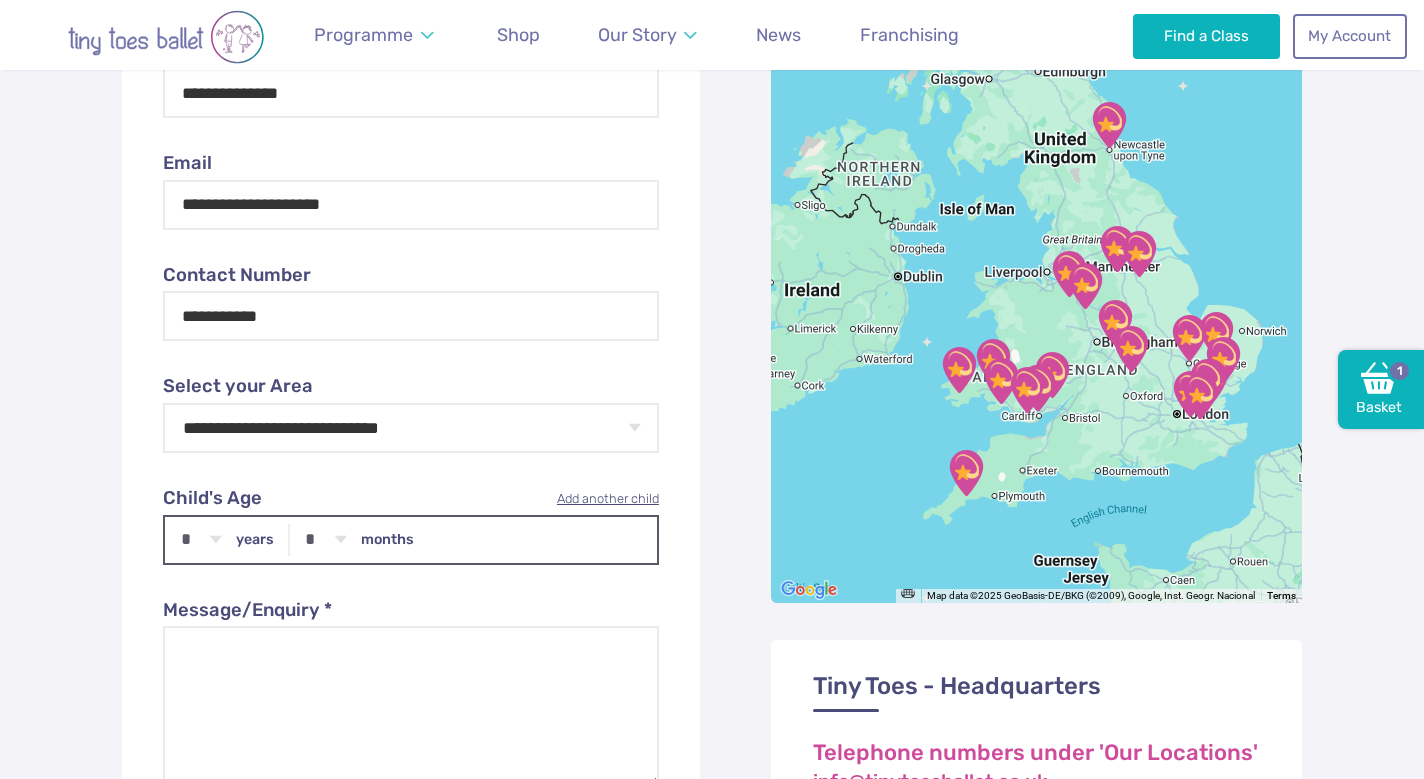 click on "years" at bounding box center (255, 540) 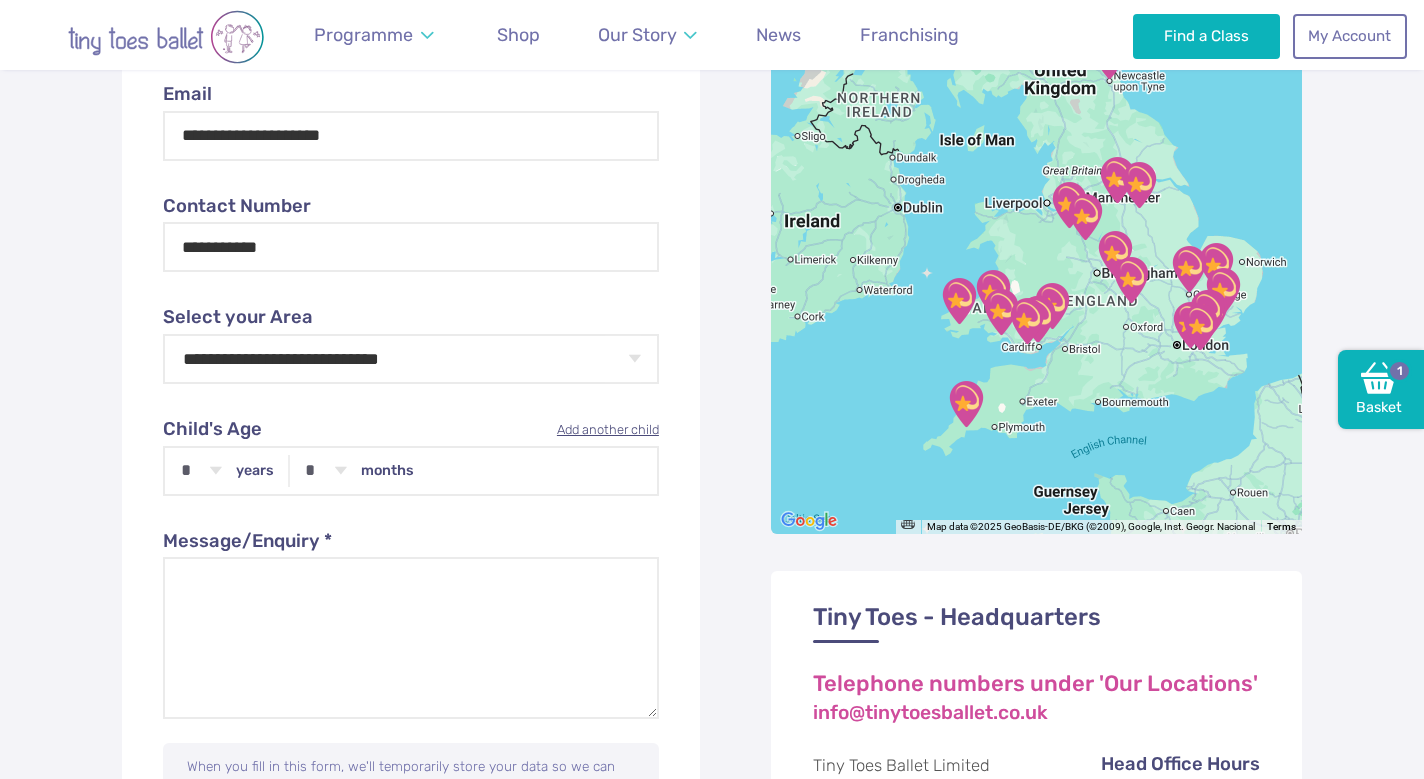 scroll, scrollTop: 869, scrollLeft: 0, axis: vertical 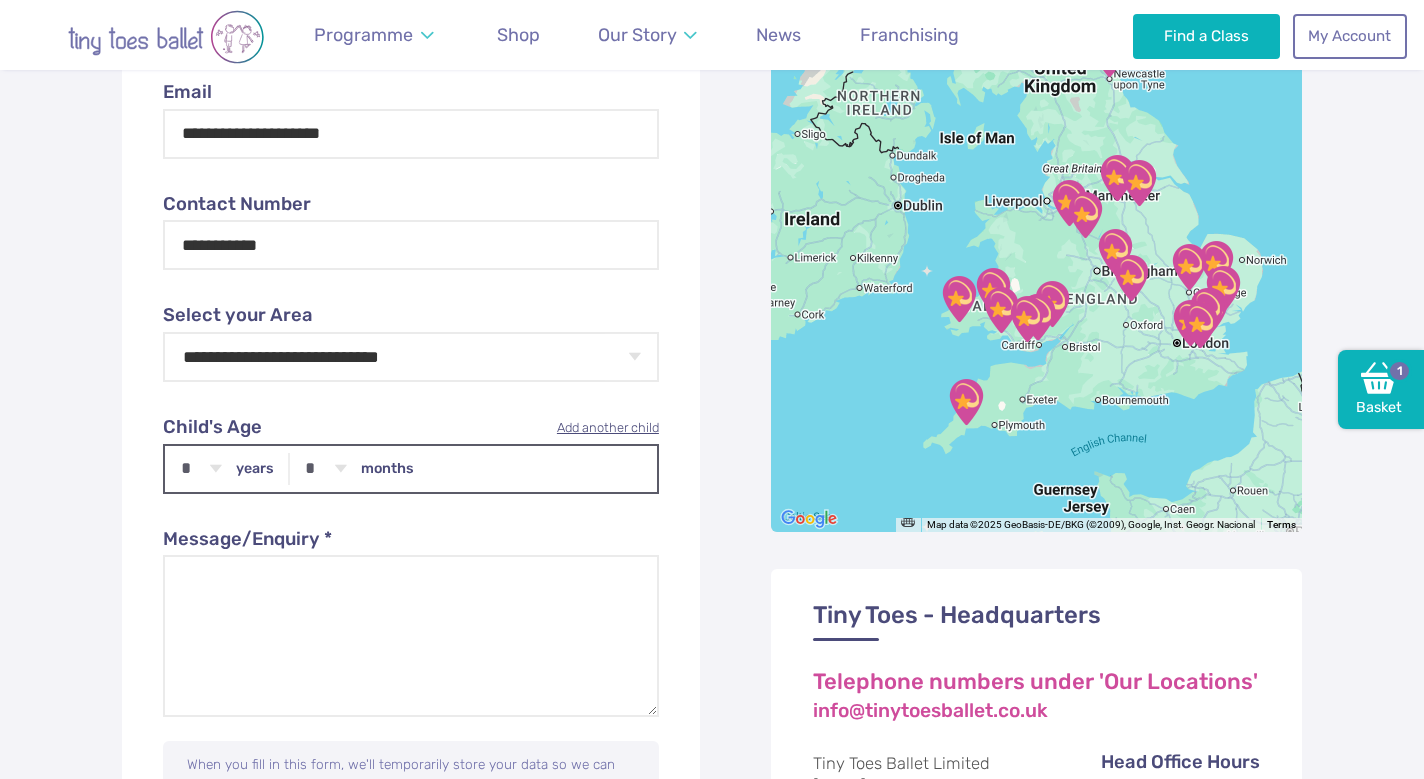 select on "*" 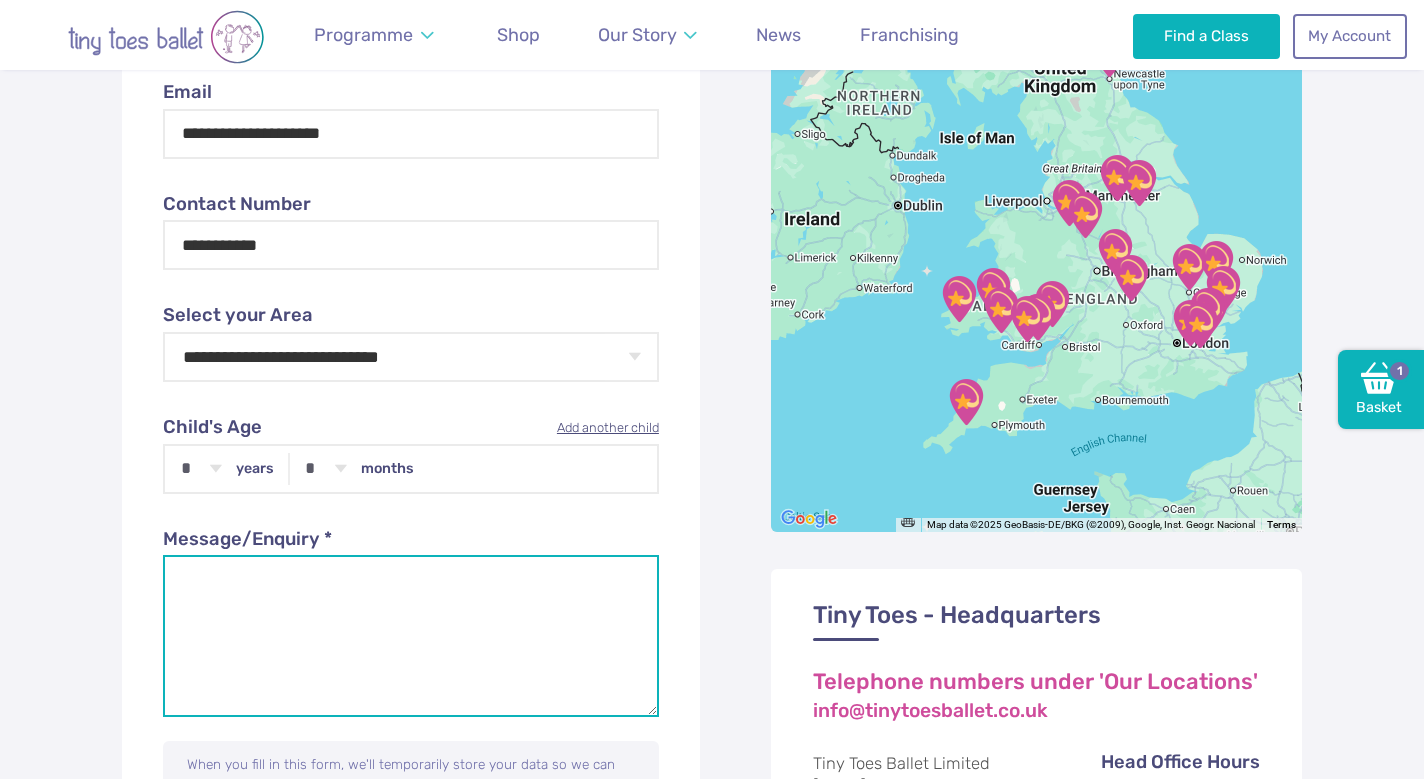 click on "Message/Enquiry *" at bounding box center (411, 636) 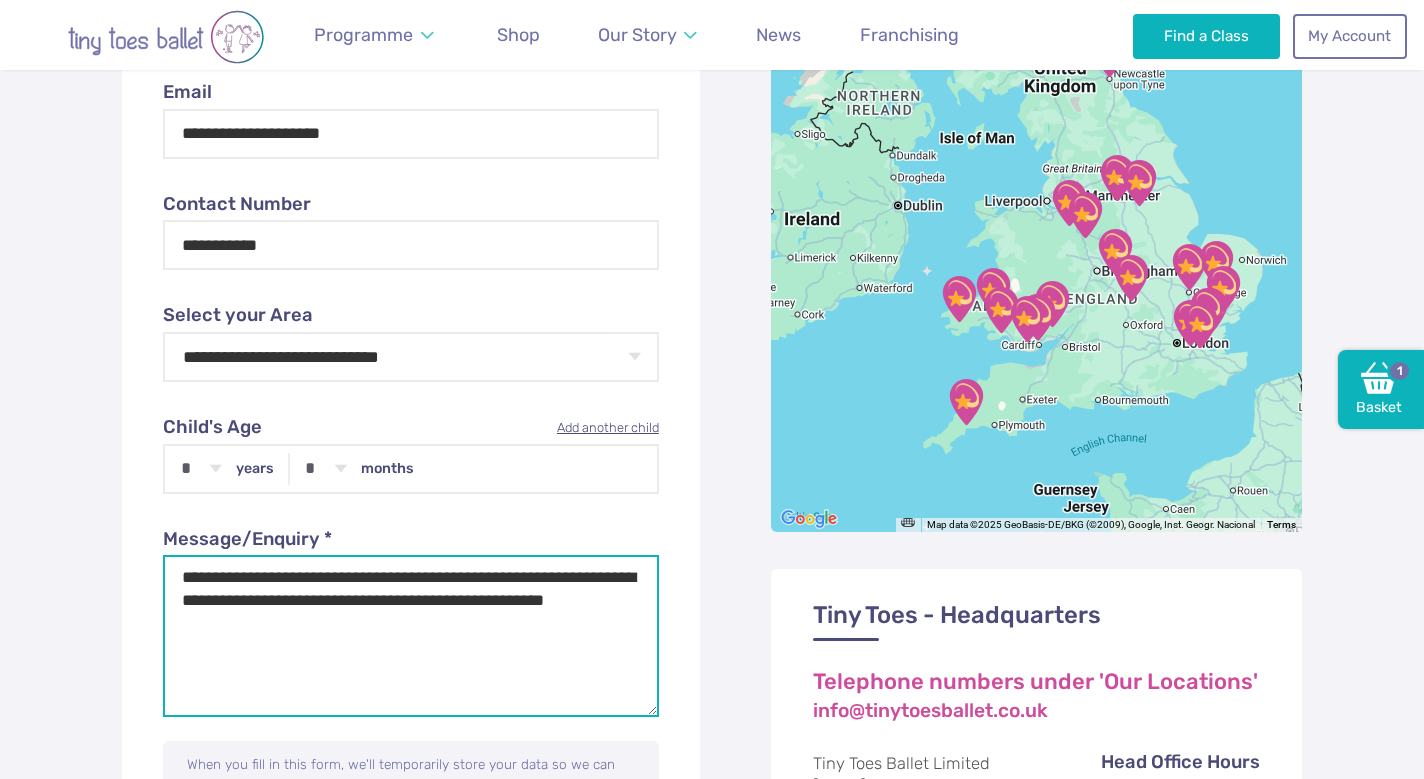 drag, startPoint x: 401, startPoint y: 596, endPoint x: 262, endPoint y: 589, distance: 139.17615 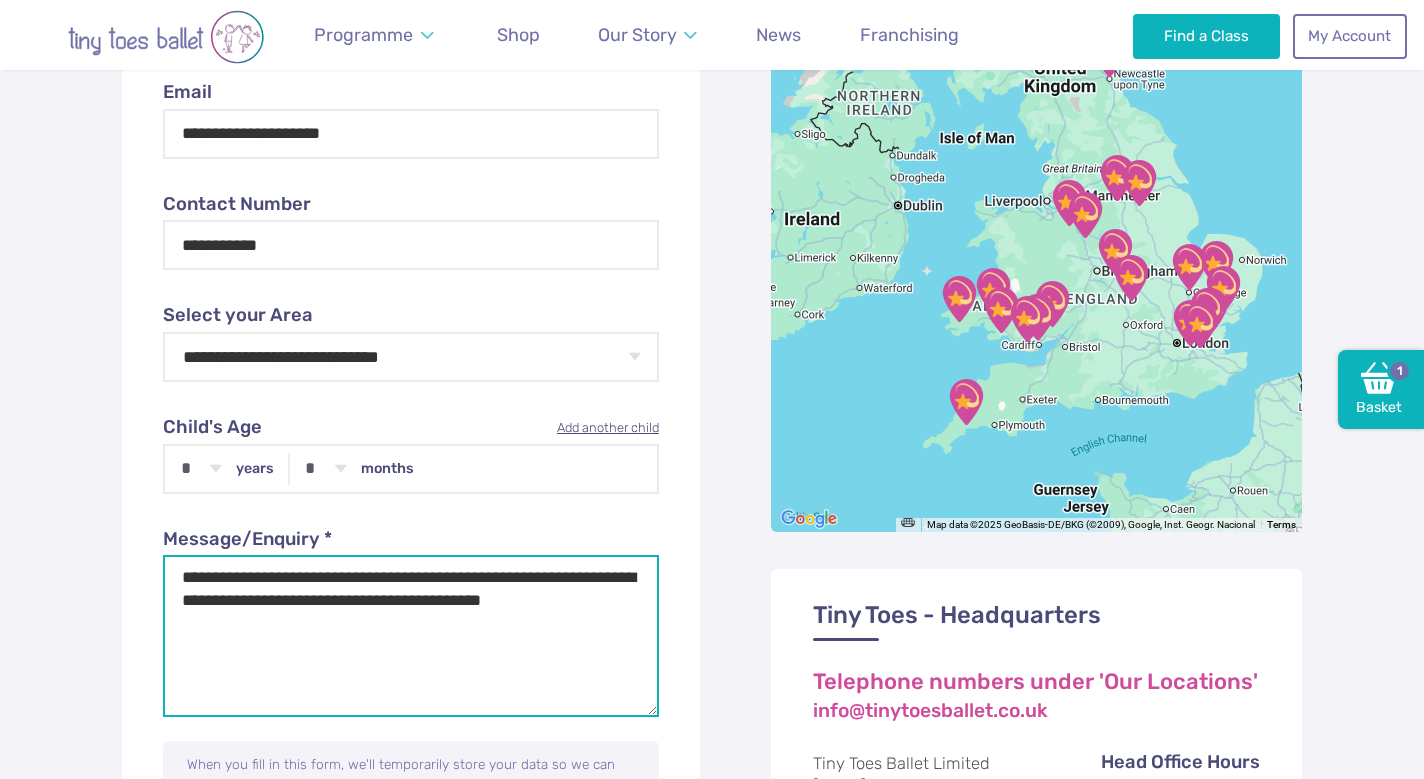 click on "**********" at bounding box center (411, 636) 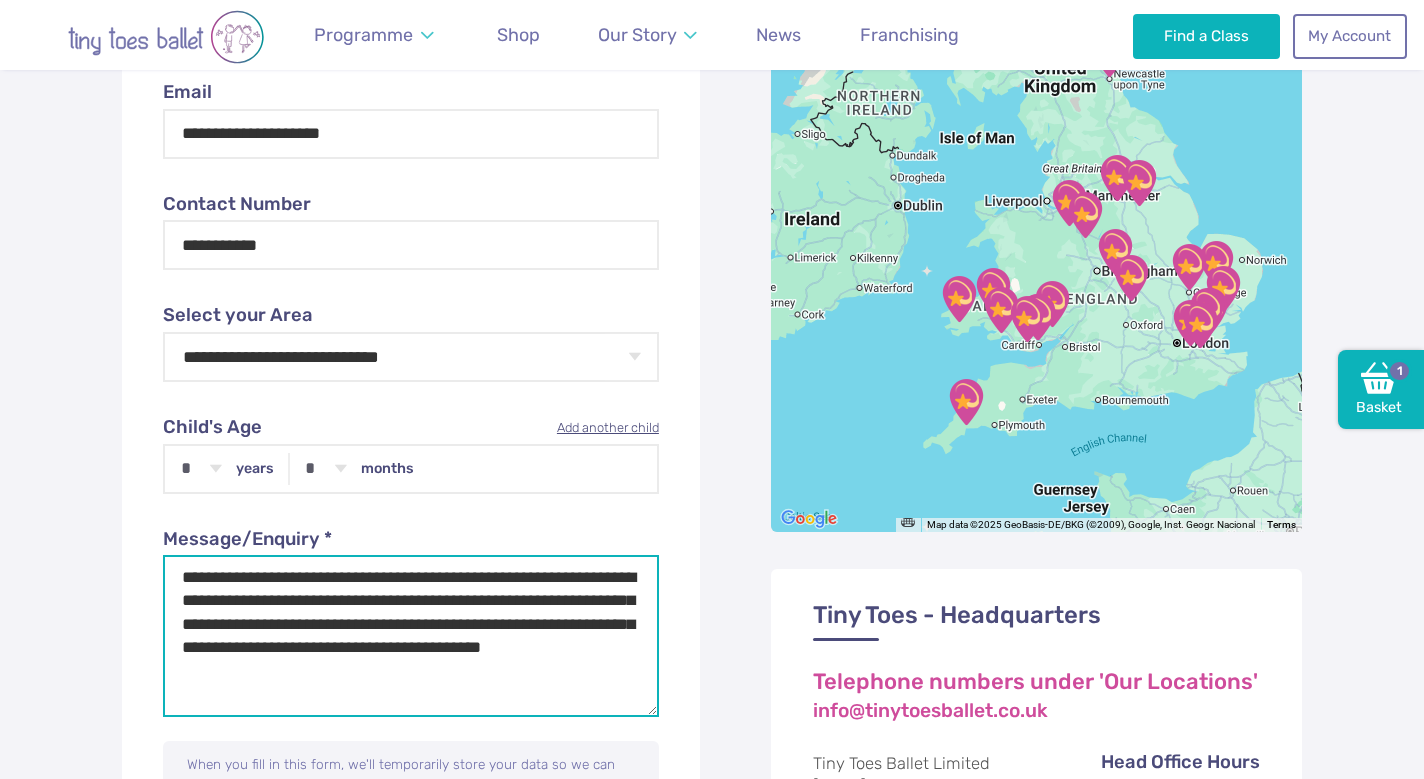 click on "**********" at bounding box center [411, 636] 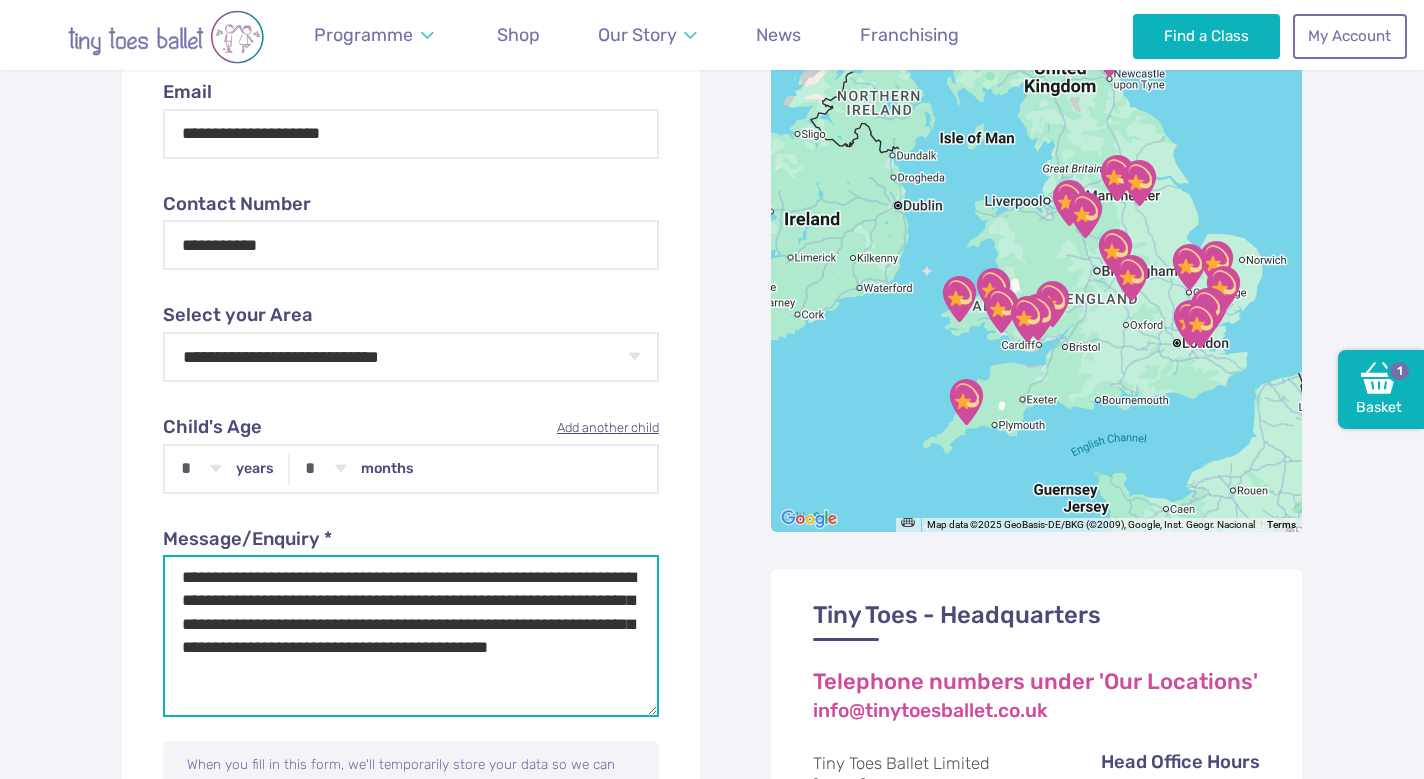 click on "**********" at bounding box center [411, 636] 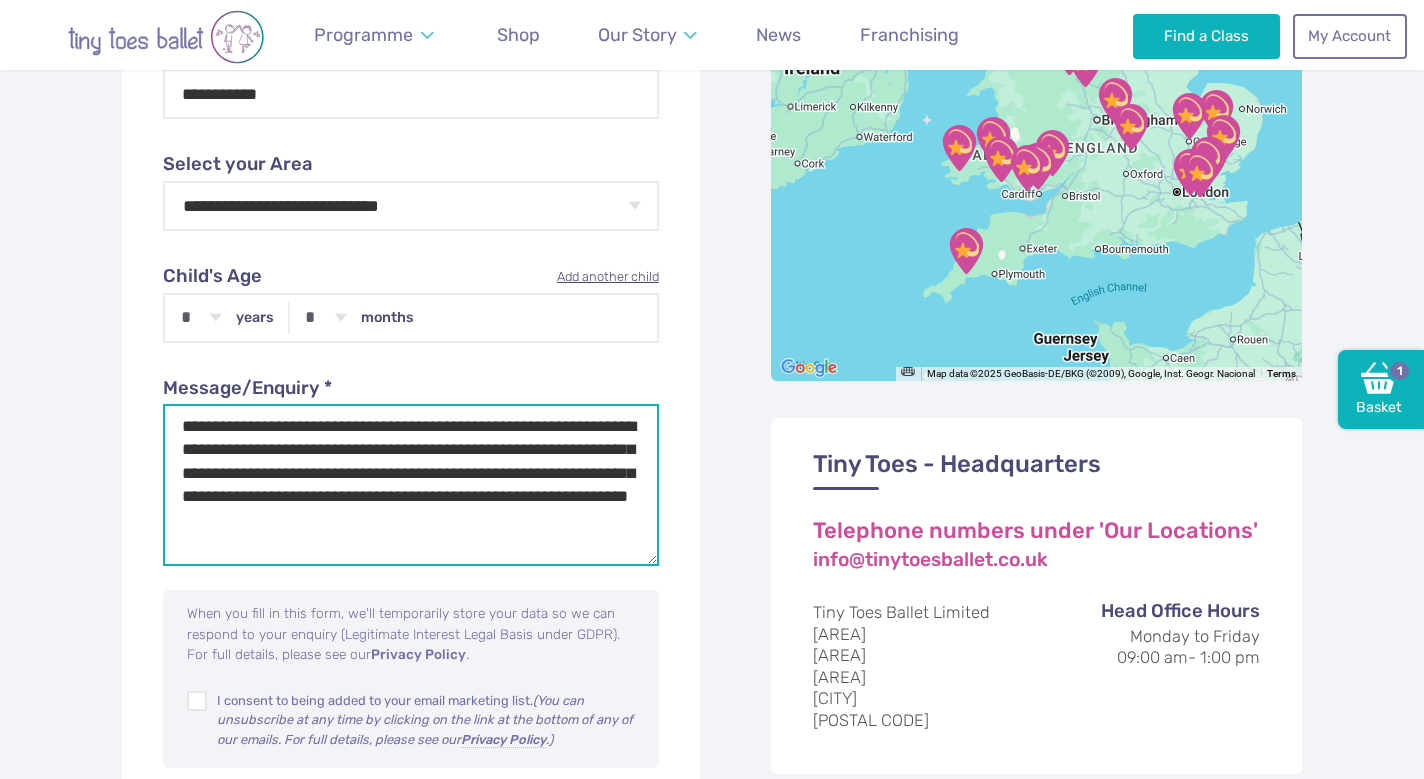 scroll, scrollTop: 1081, scrollLeft: 0, axis: vertical 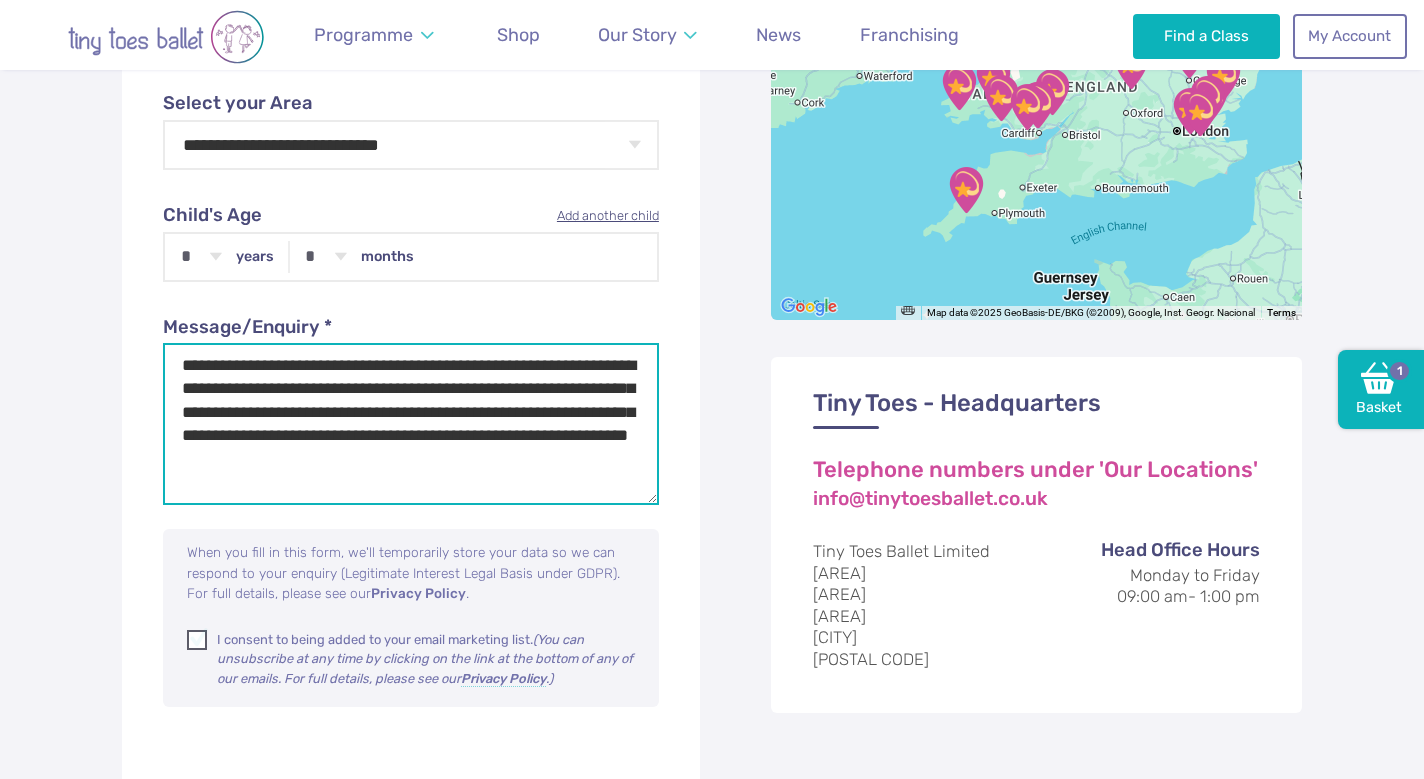 type on "**********" 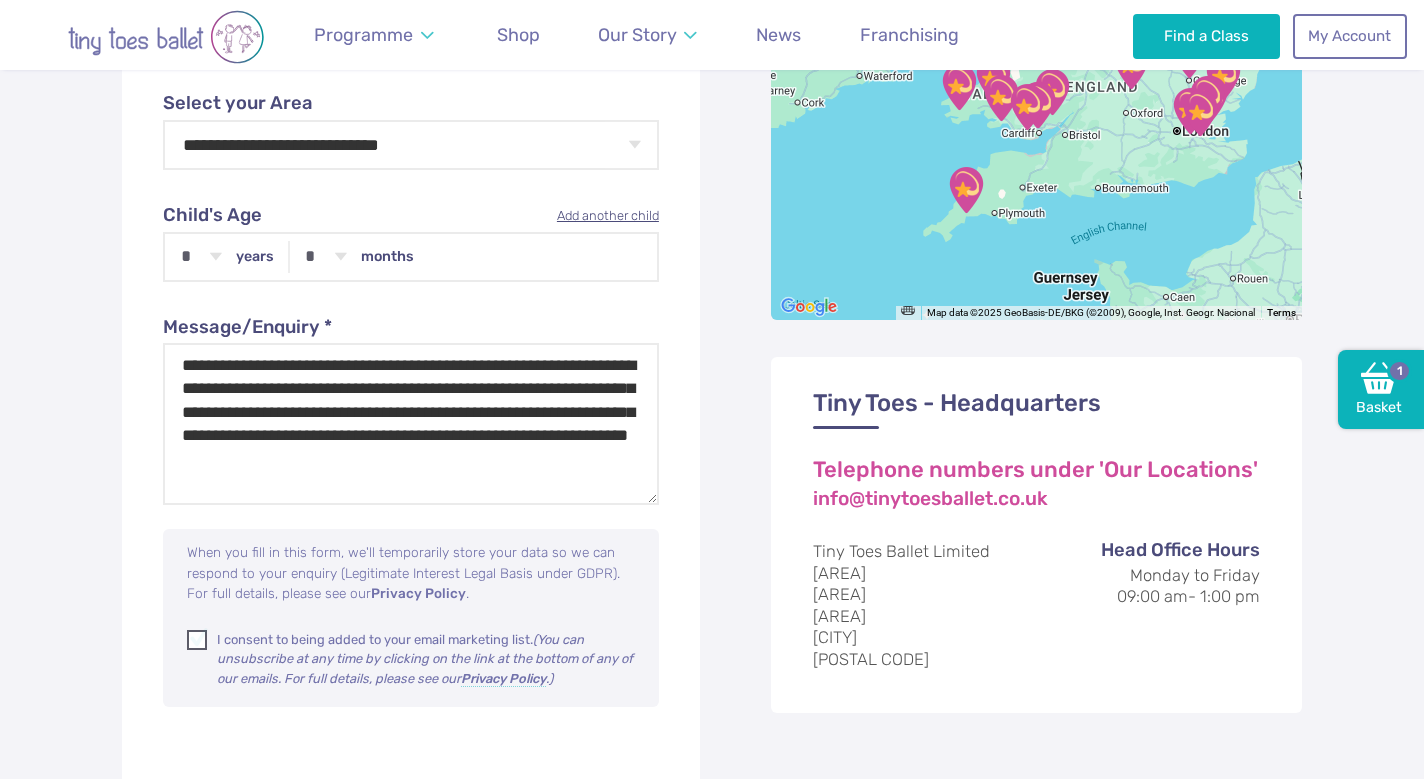 click at bounding box center (198, 643) 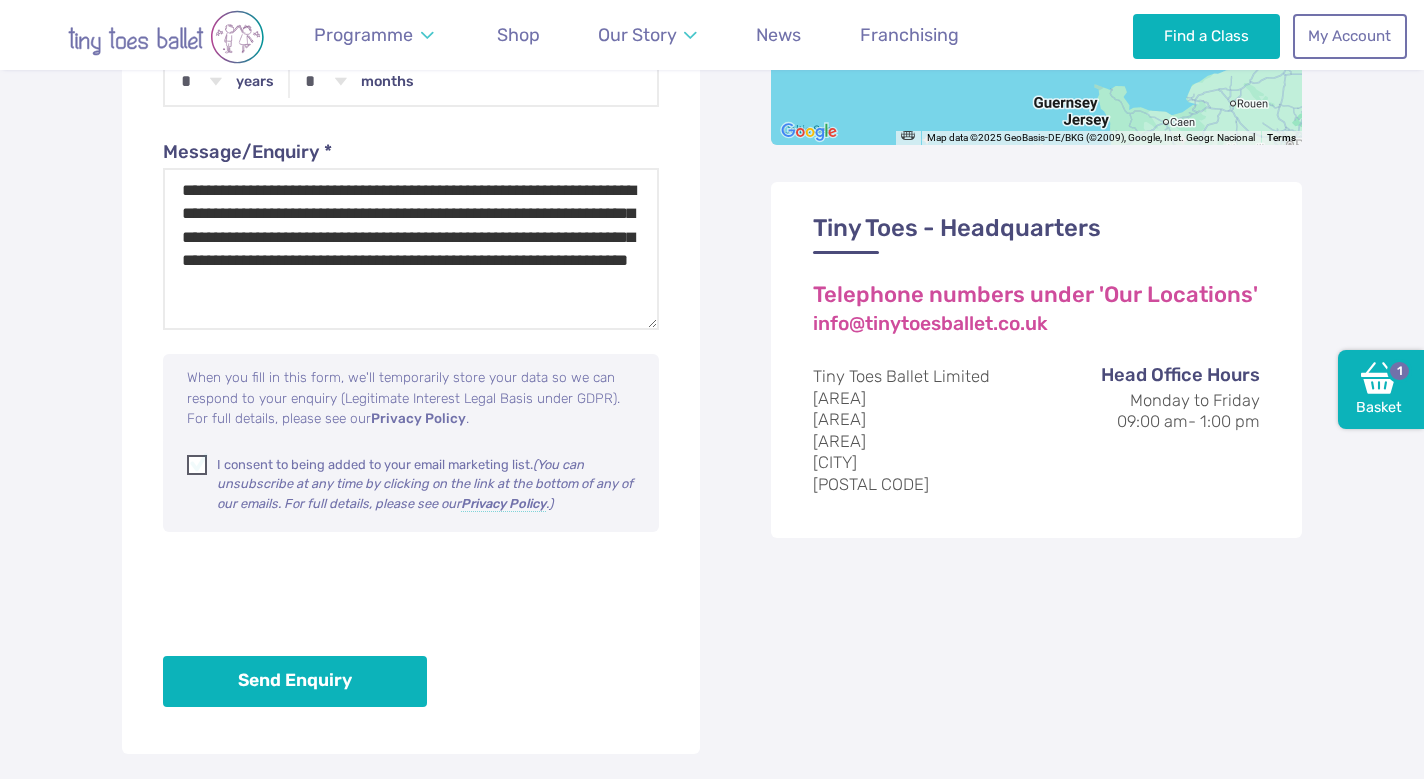 scroll, scrollTop: 1304, scrollLeft: 0, axis: vertical 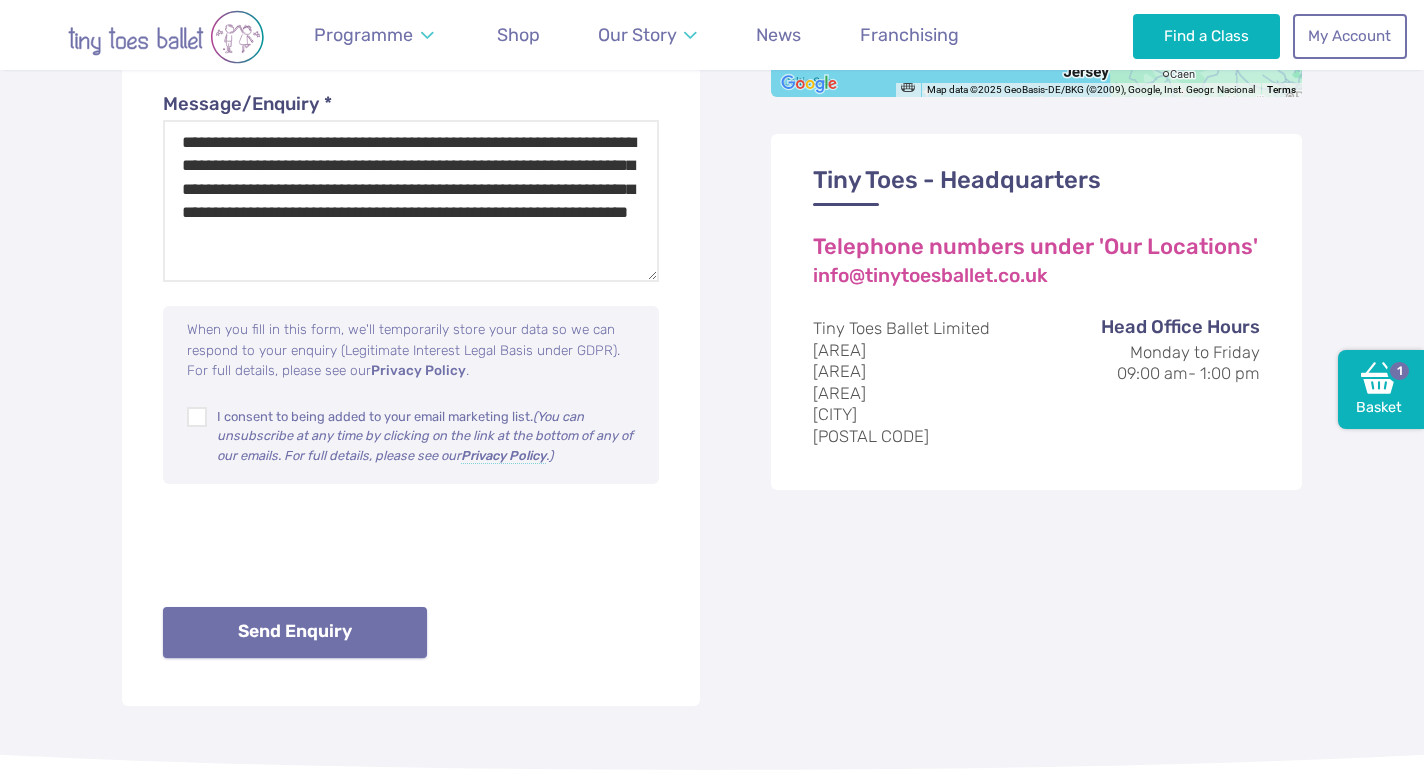 click on "Send Enquiry" at bounding box center (295, 632) 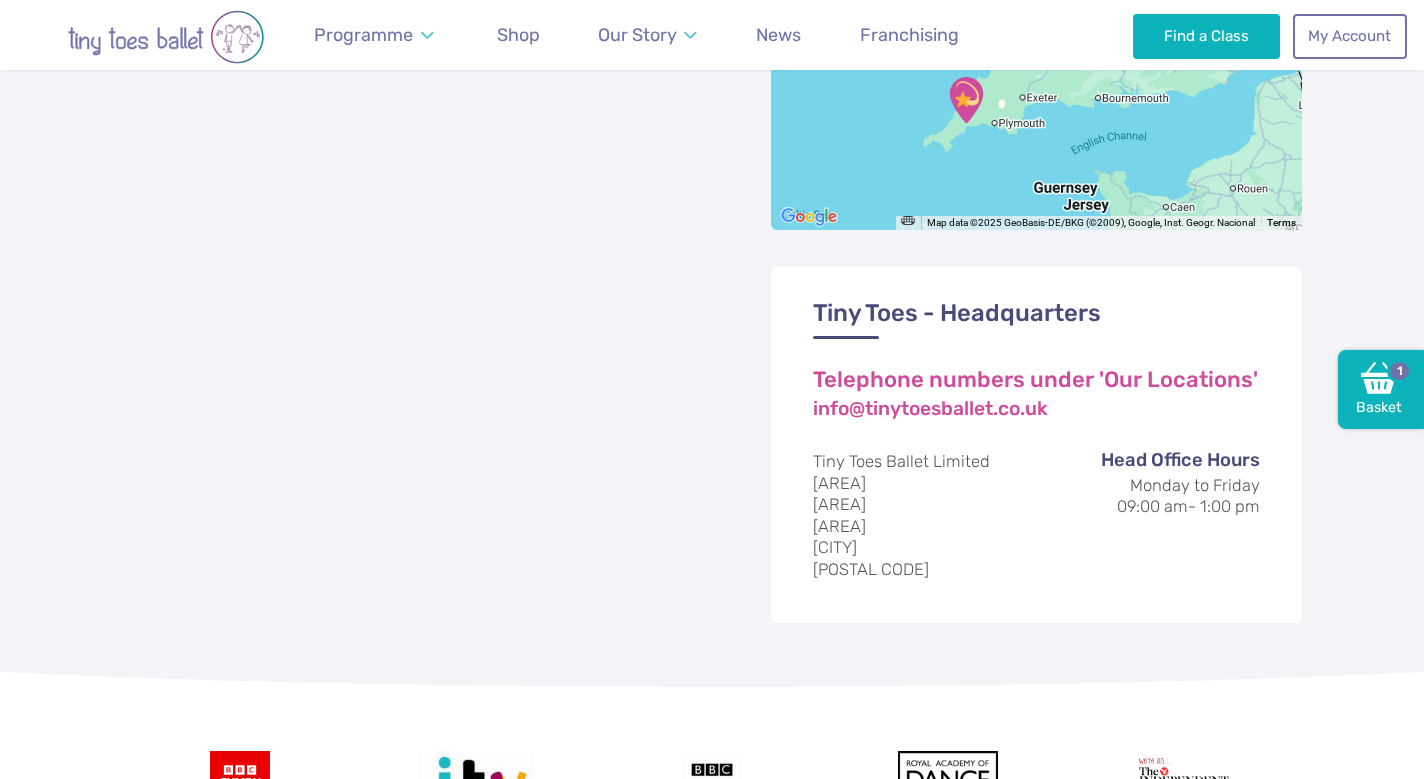 scroll, scrollTop: 1201, scrollLeft: 0, axis: vertical 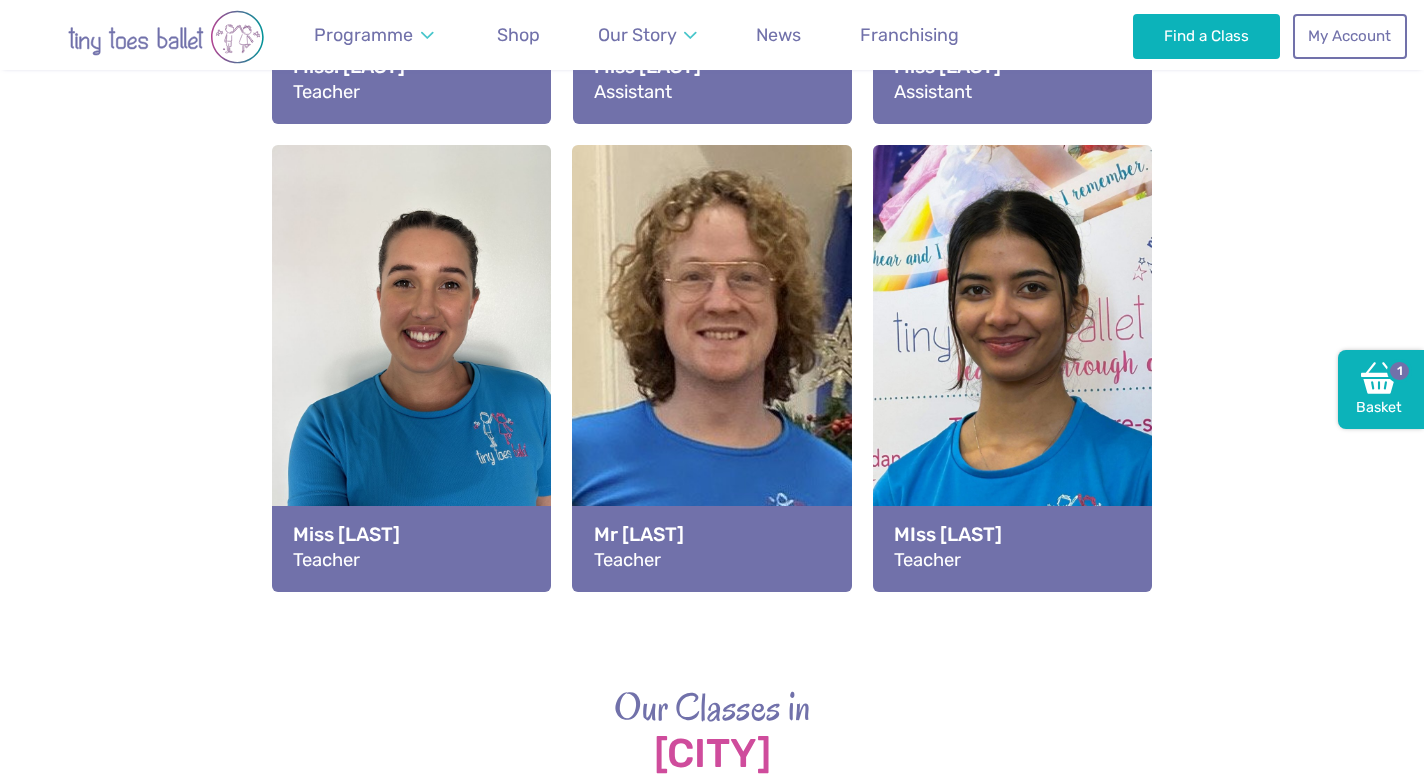 click at bounding box center (411, 328) 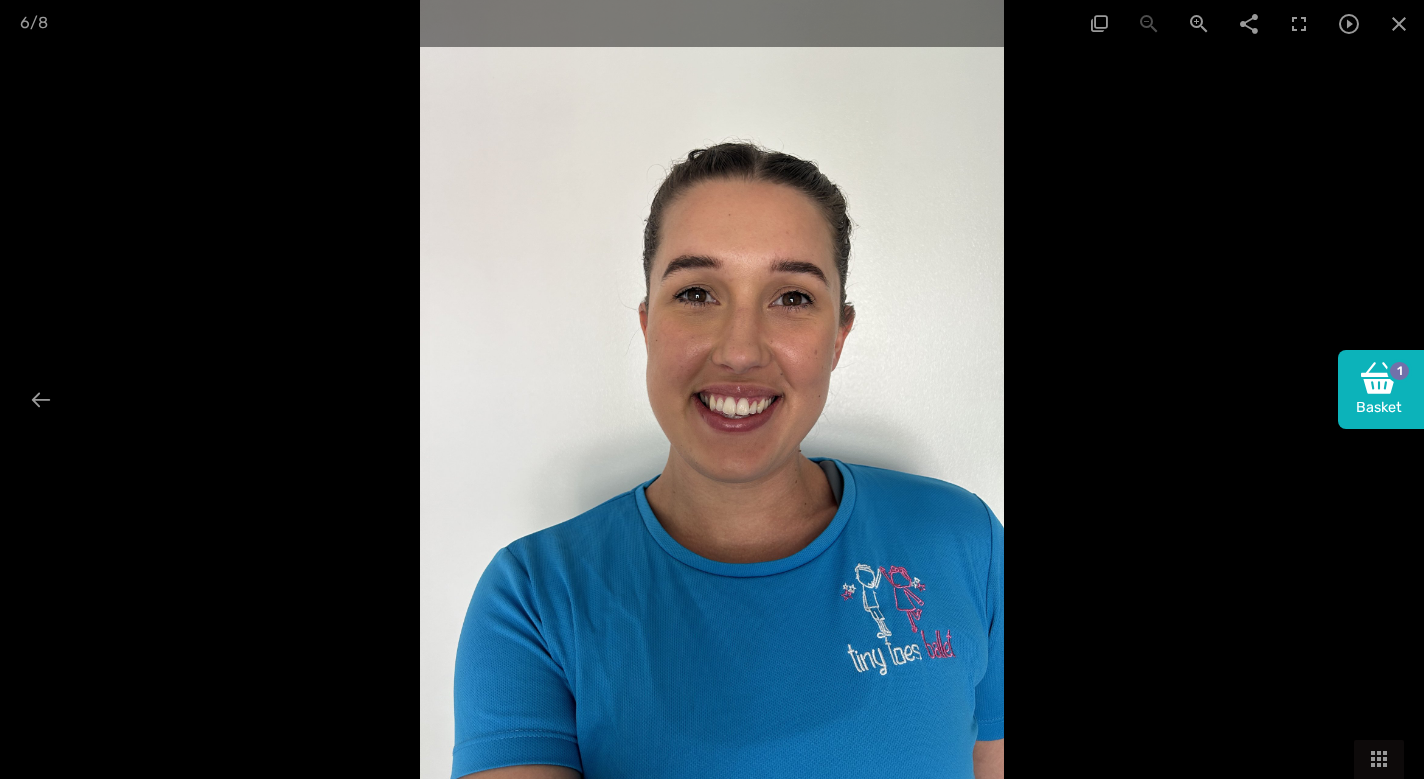scroll, scrollTop: 3049, scrollLeft: 0, axis: vertical 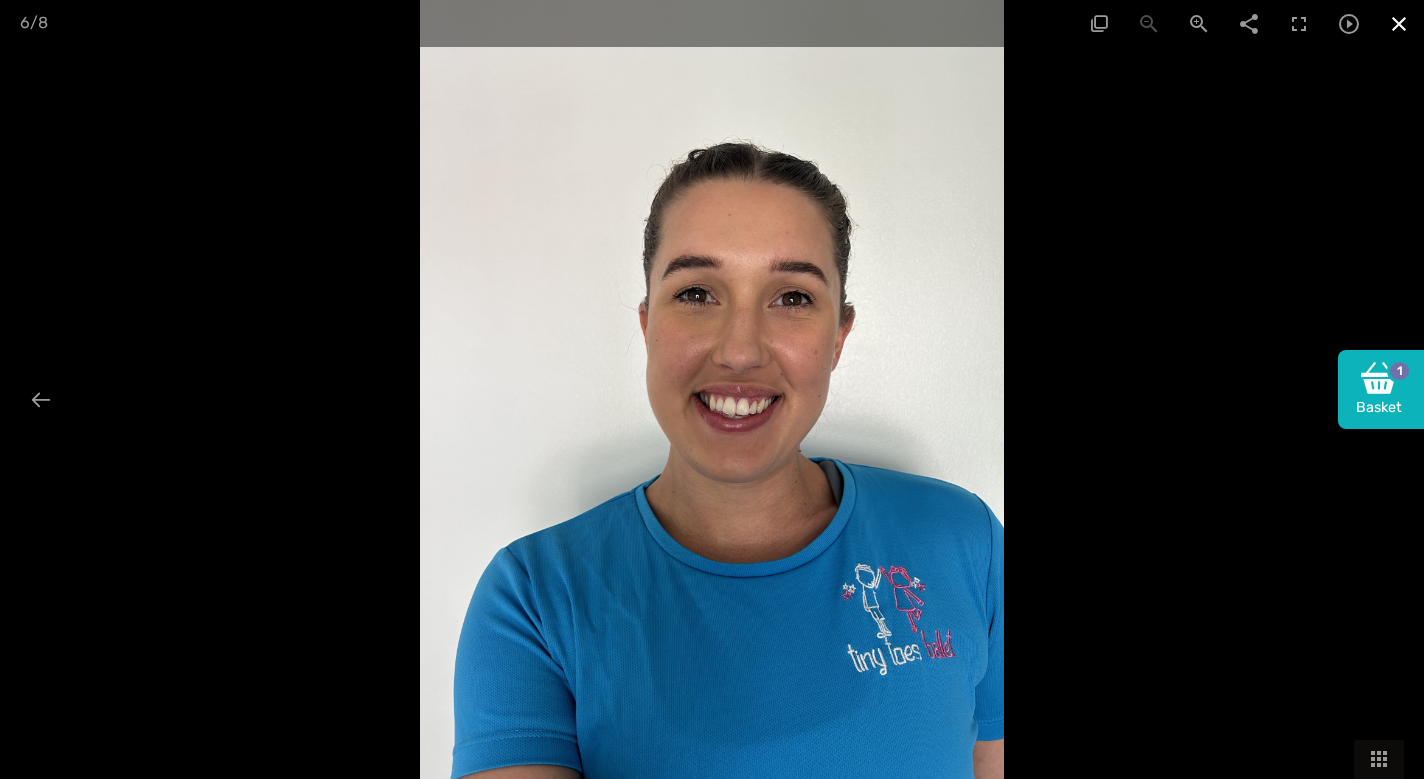 click at bounding box center (1399, 23) 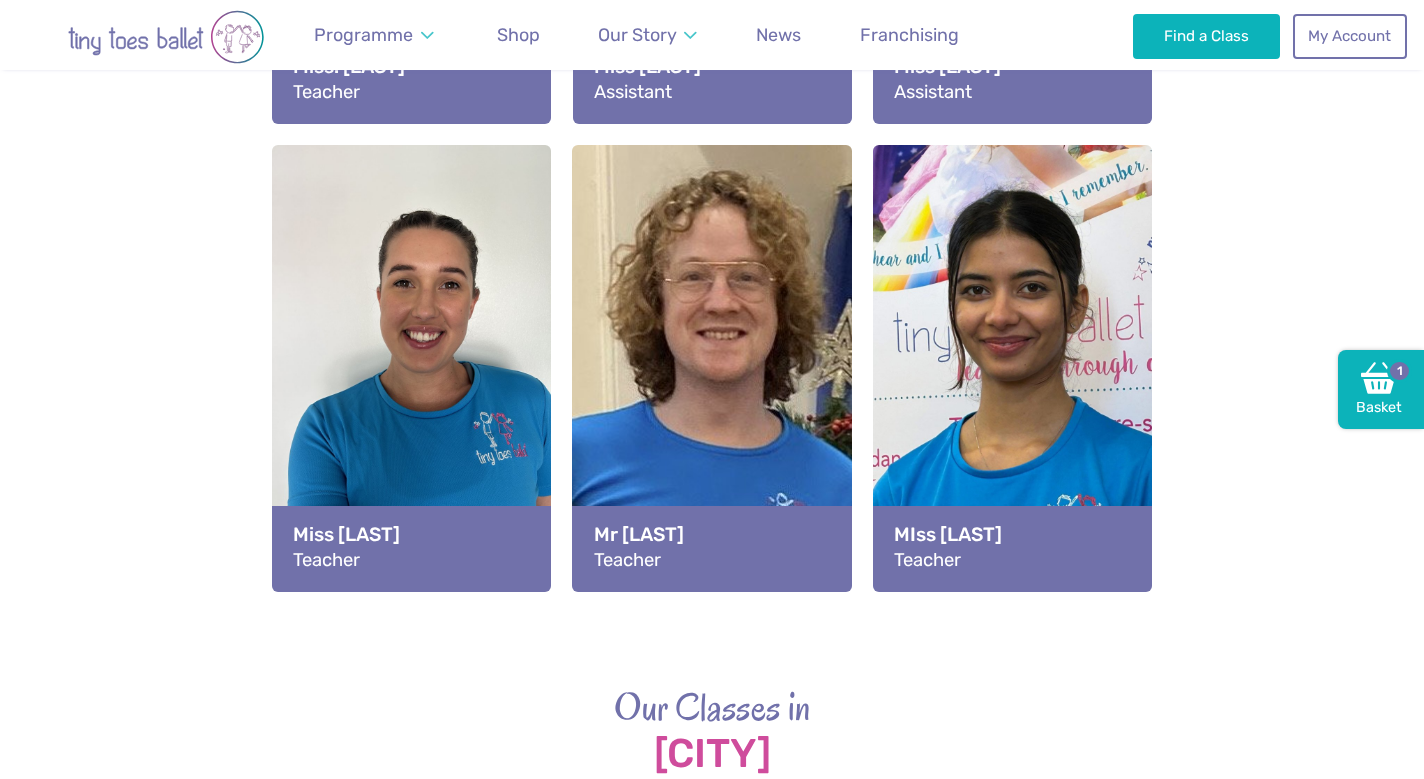 click on "Miss [LAST]
Teacher" at bounding box center (411, 549) 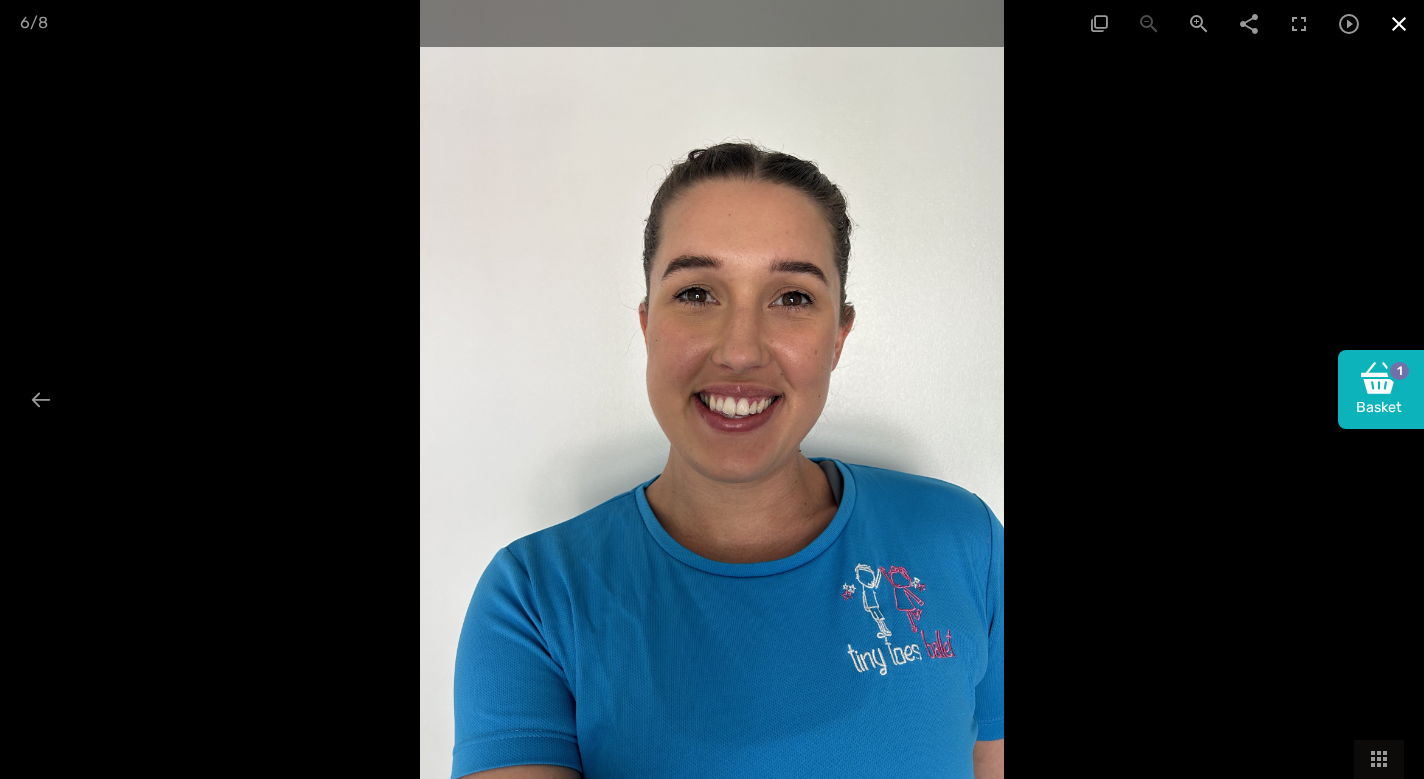 click at bounding box center (1399, 23) 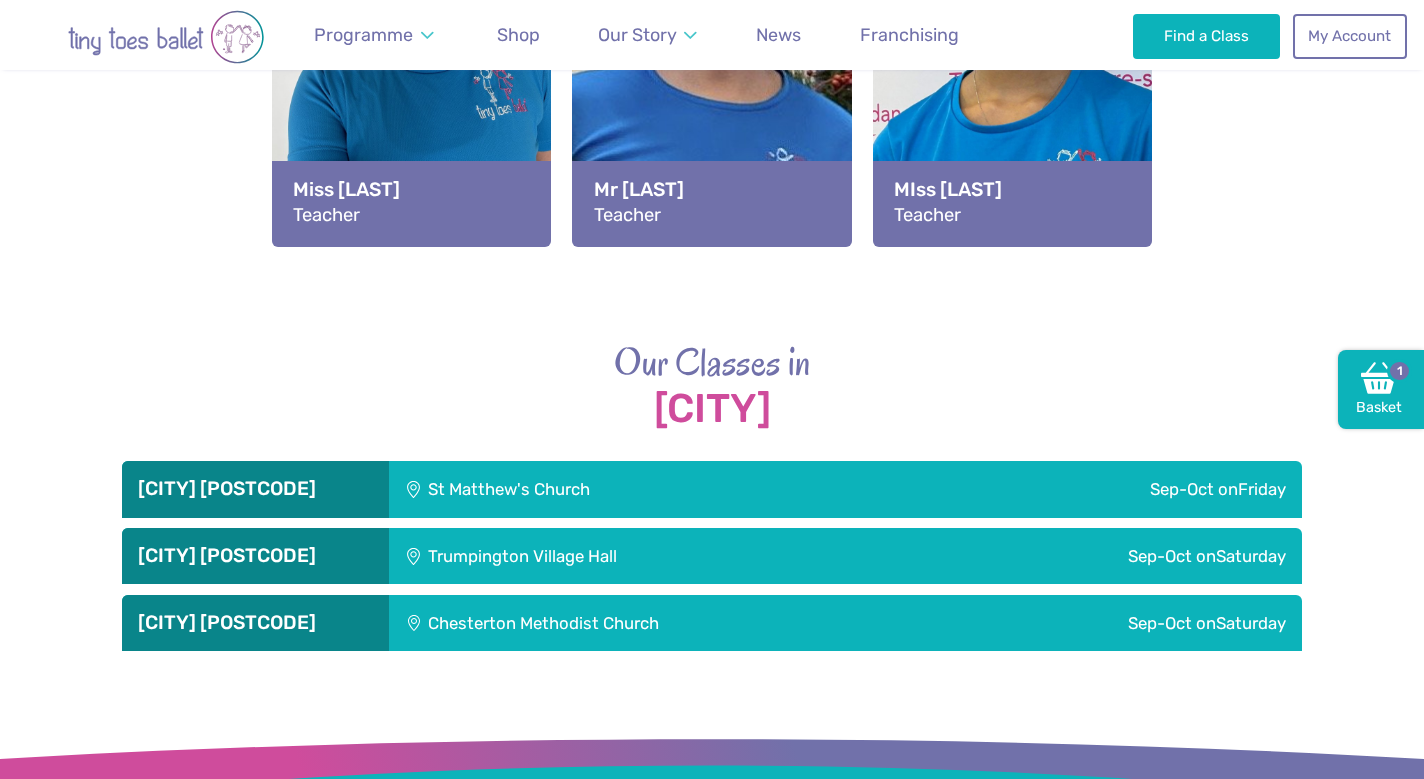 scroll, scrollTop: 3075, scrollLeft: 0, axis: vertical 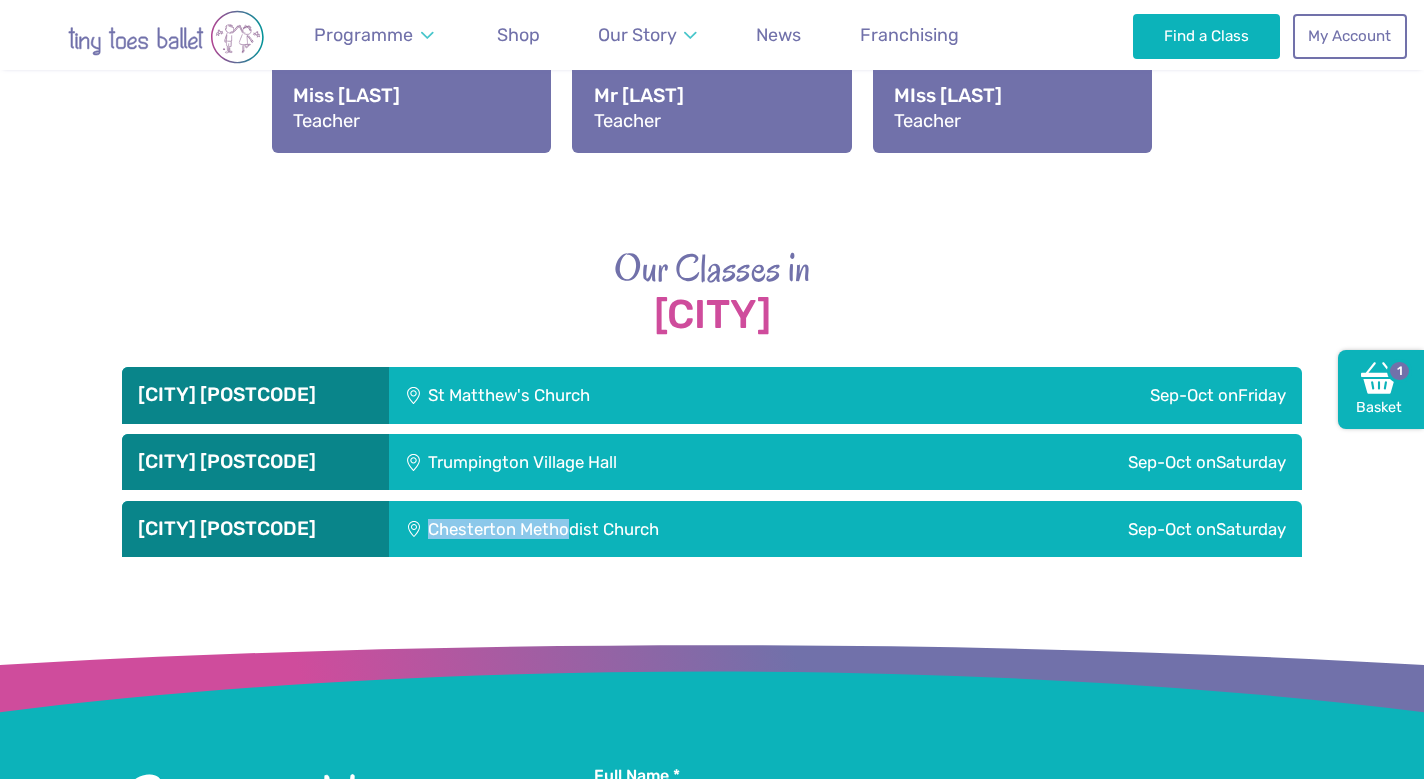 click on "Chesterton Methodist Church" at bounding box center (663, 529) 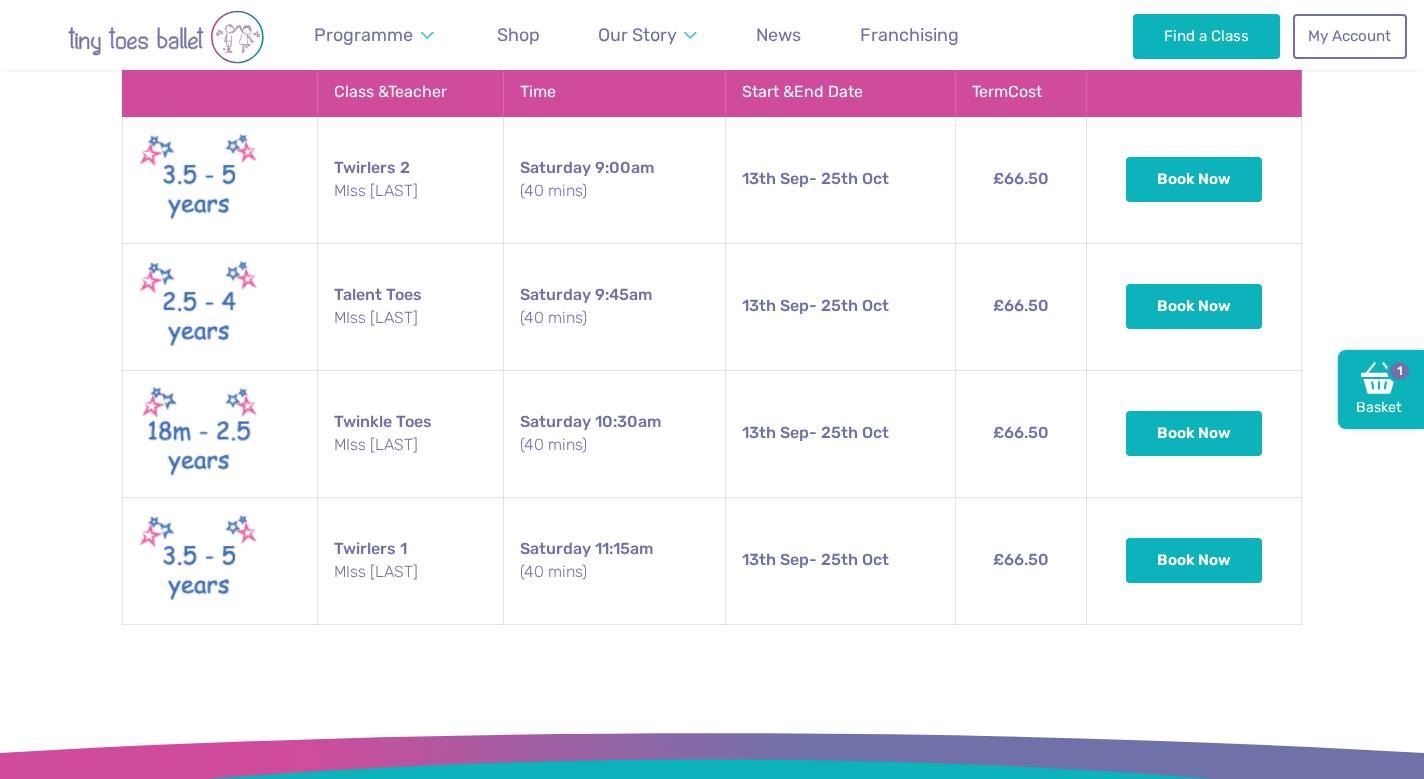scroll, scrollTop: 3653, scrollLeft: 0, axis: vertical 